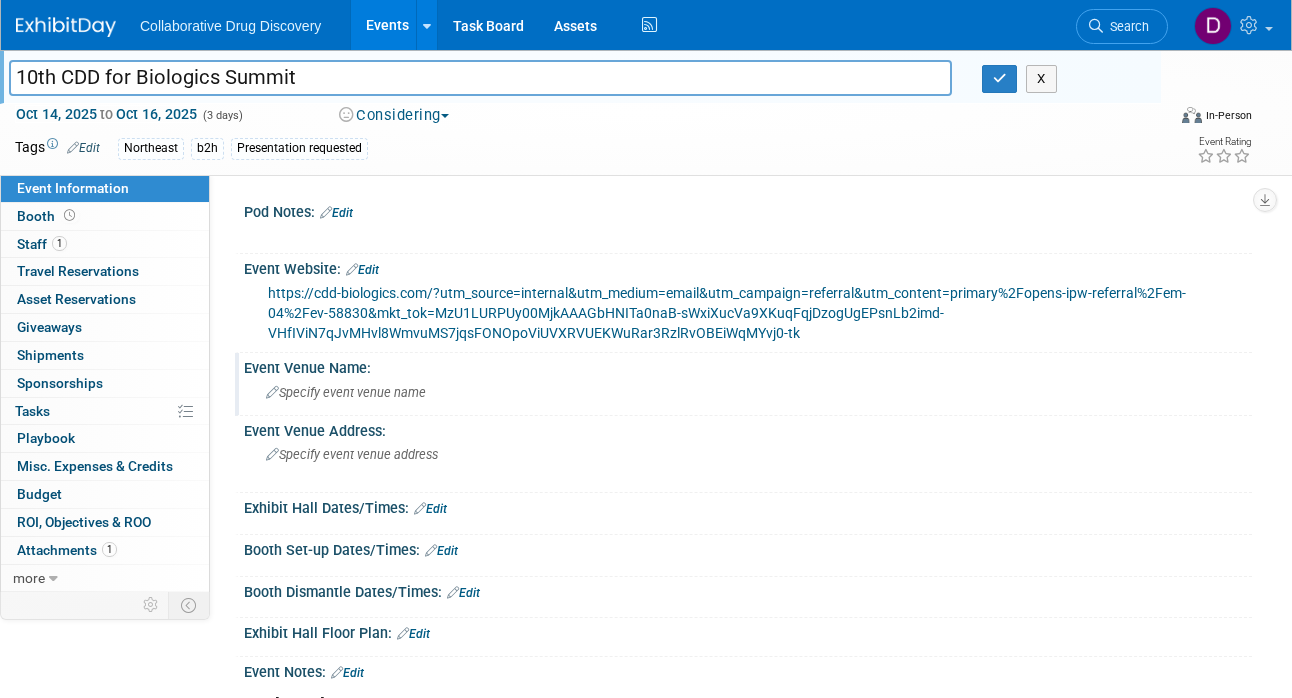scroll, scrollTop: 0, scrollLeft: 0, axis: both 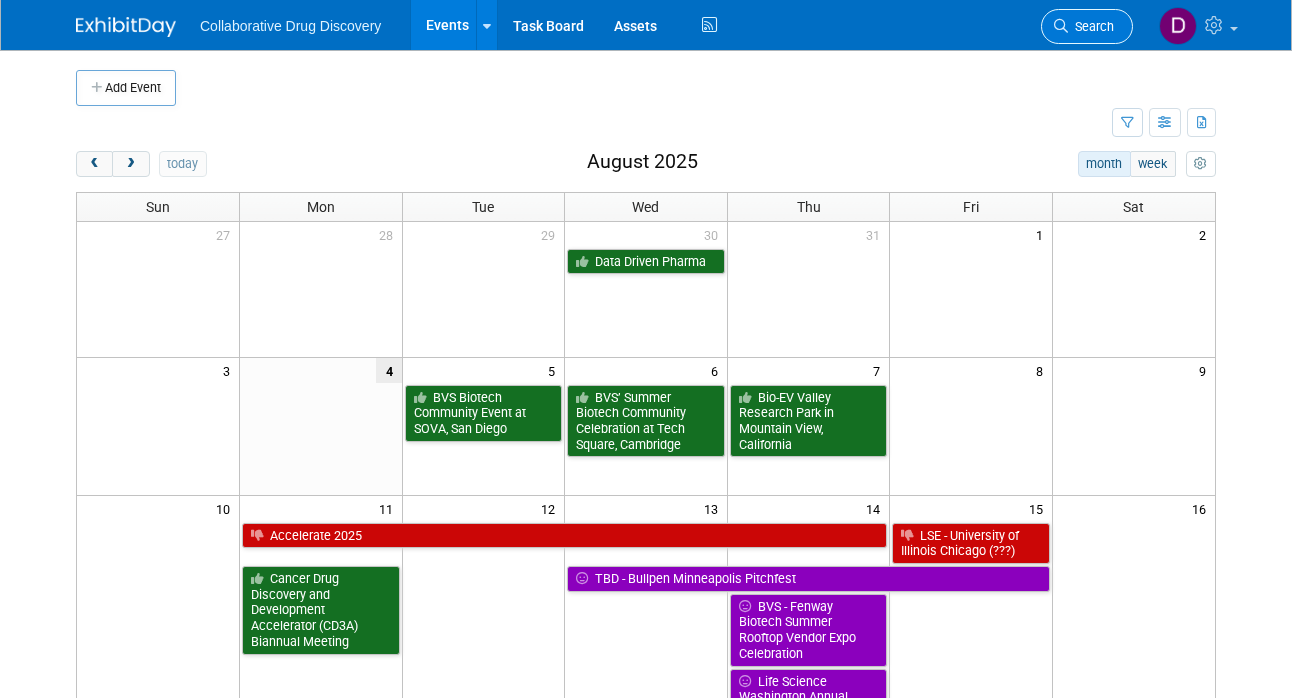 click on "Search" at bounding box center (1091, 26) 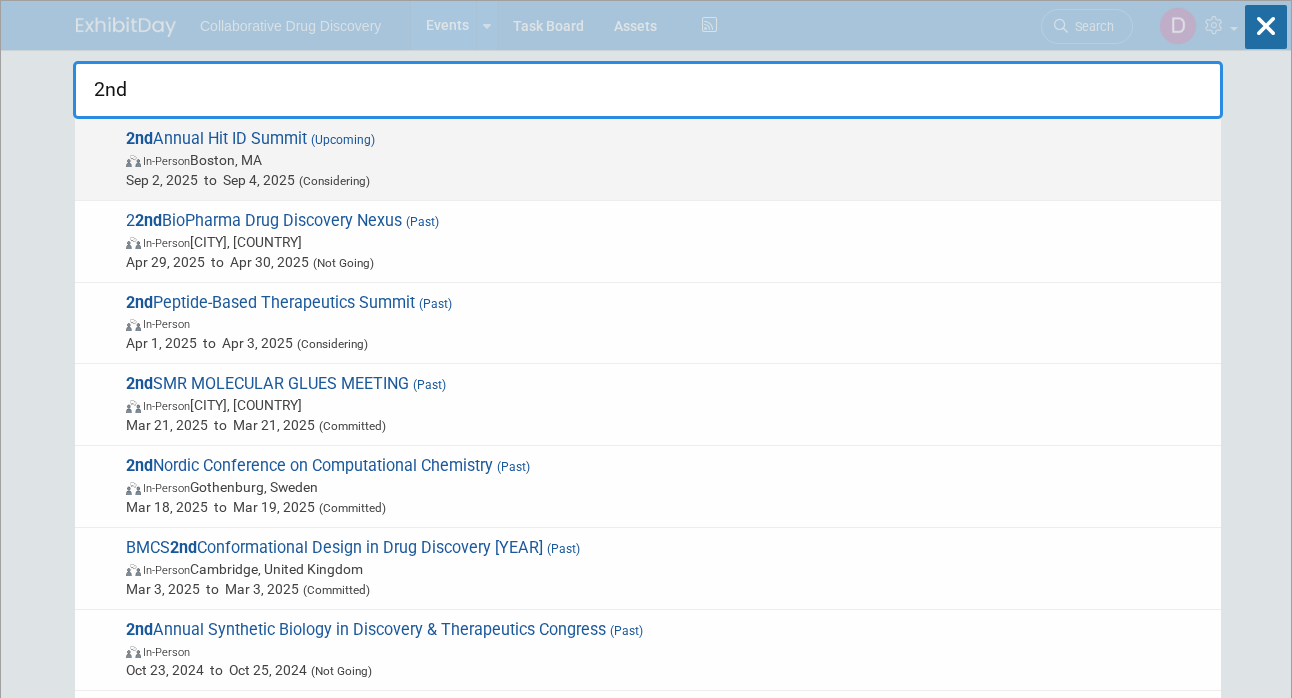 type on "2nd" 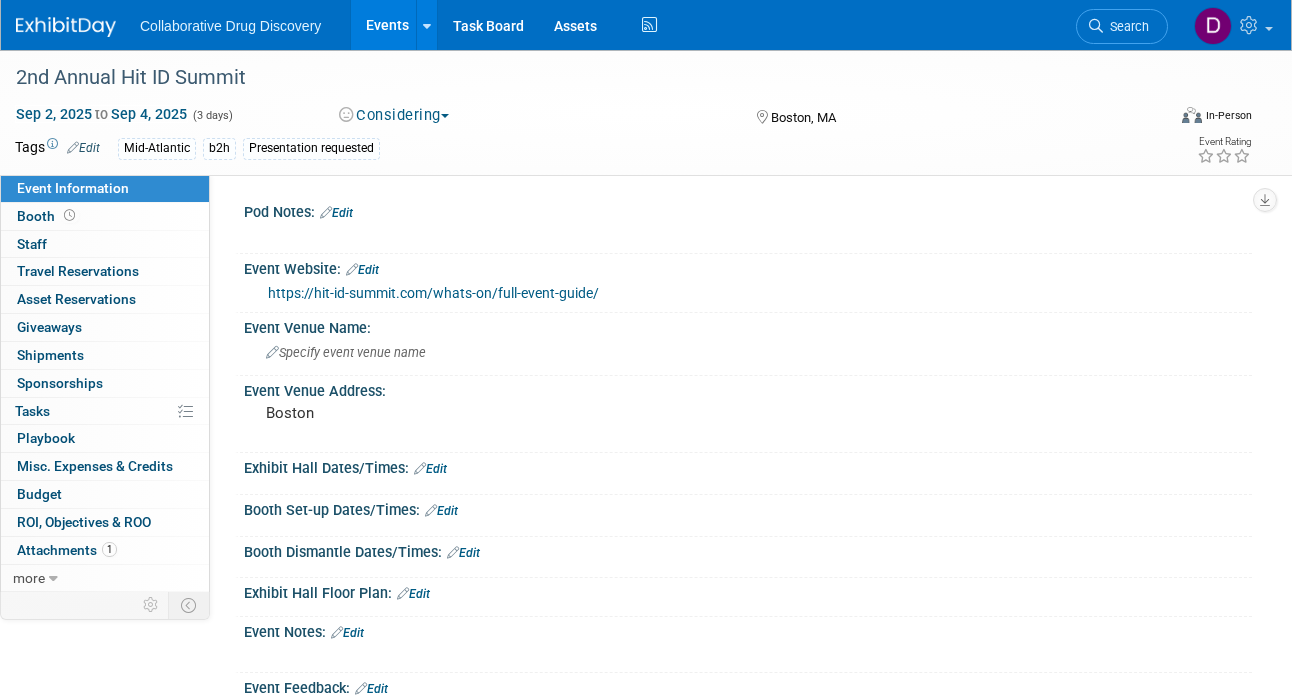 scroll, scrollTop: 0, scrollLeft: 0, axis: both 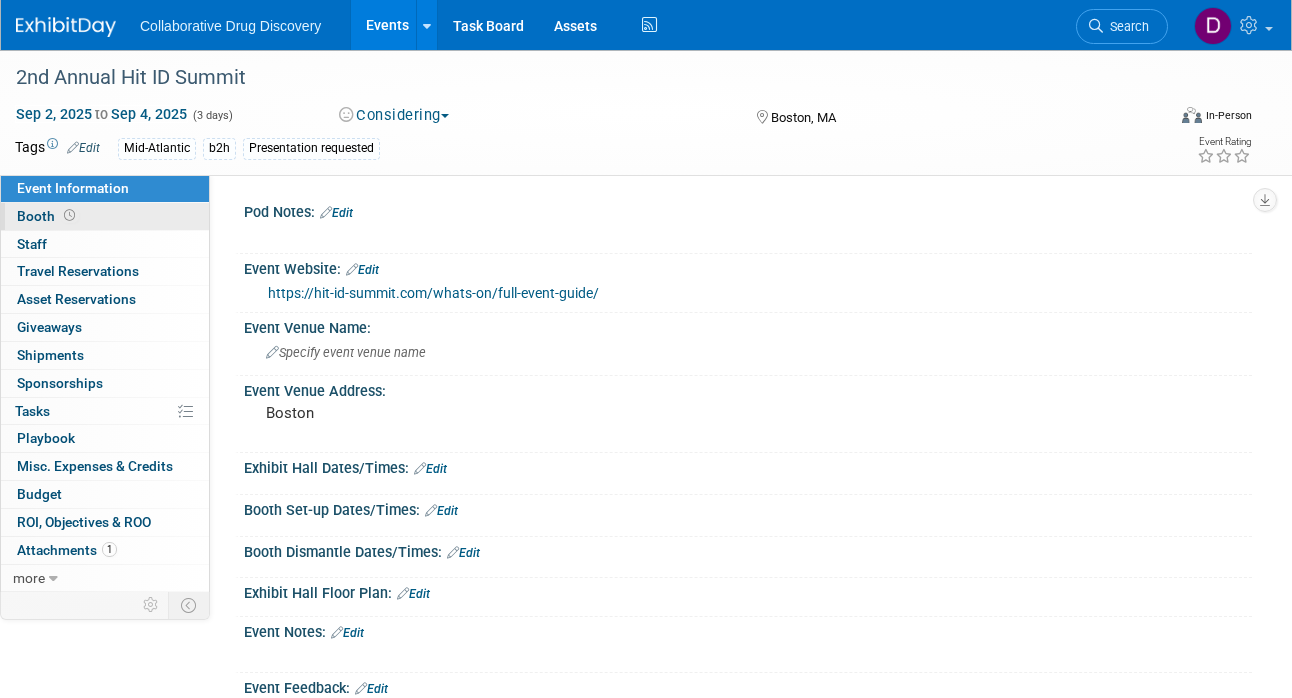 click on "Booth" at bounding box center [105, 216] 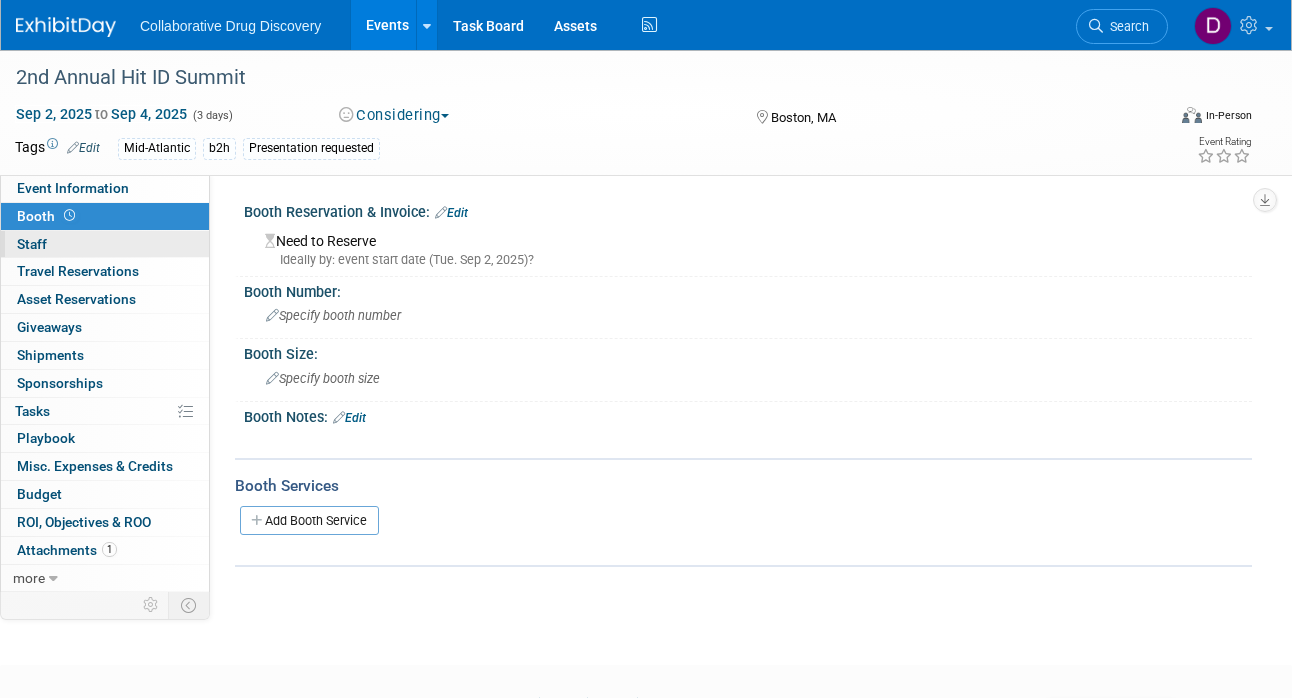 click on "0
Staff 0" at bounding box center (105, 244) 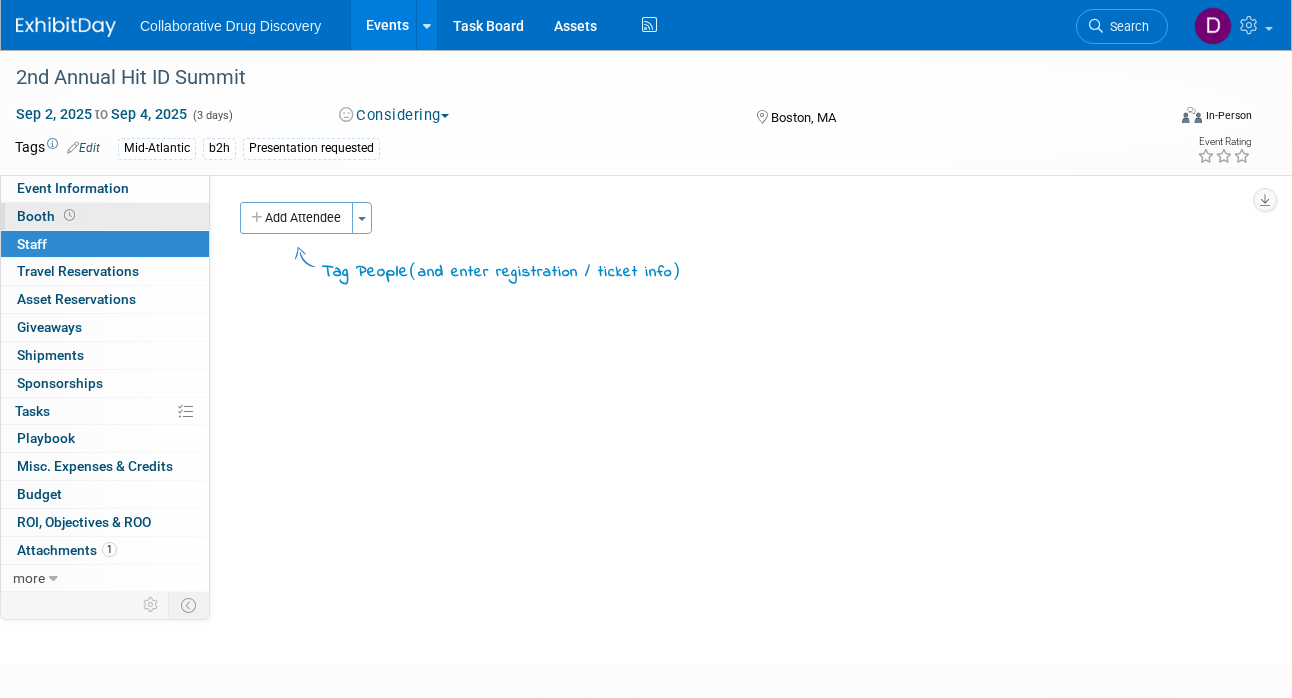 click on "Booth" at bounding box center (105, 216) 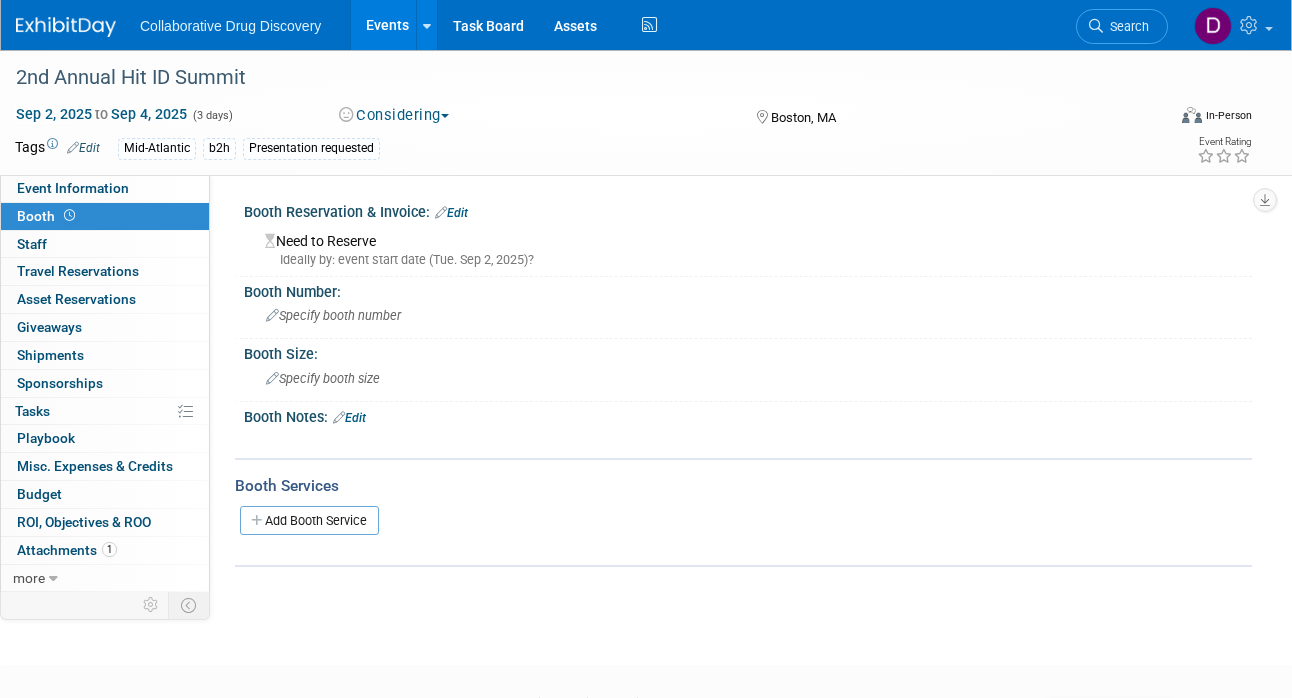 click on "Search" at bounding box center (1126, 26) 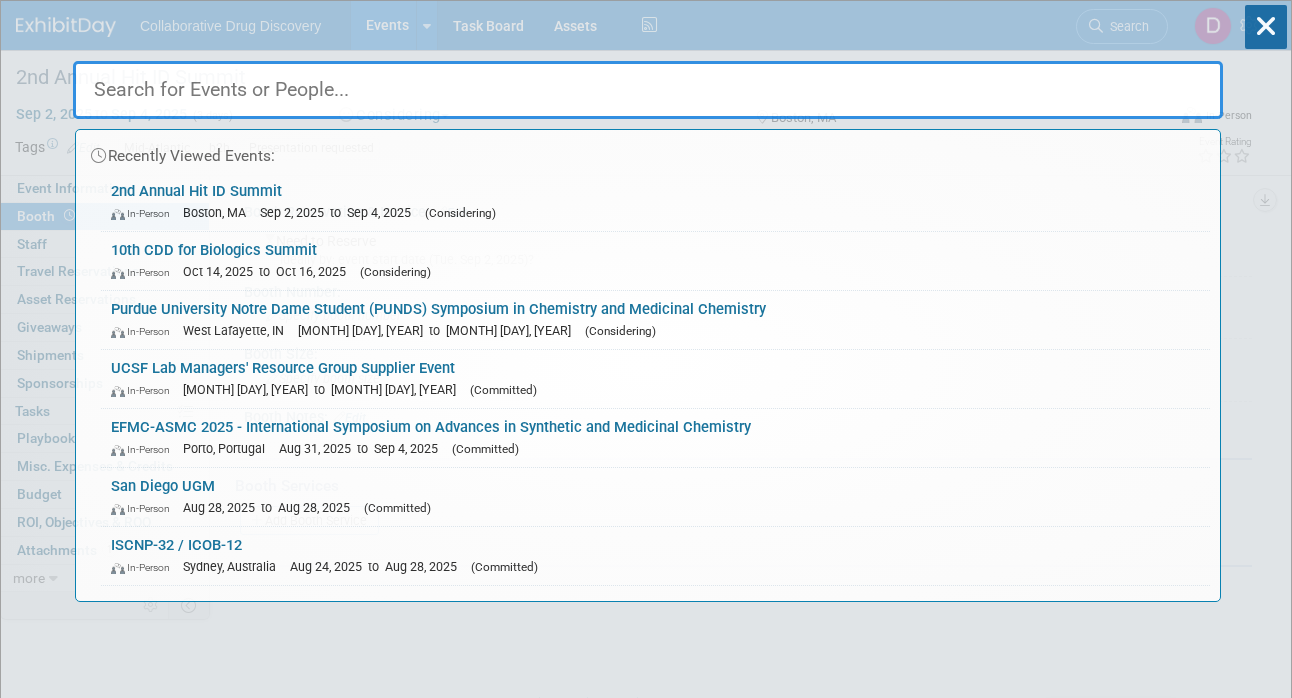 paste on "10th CDD For Biologics Summit 2025" 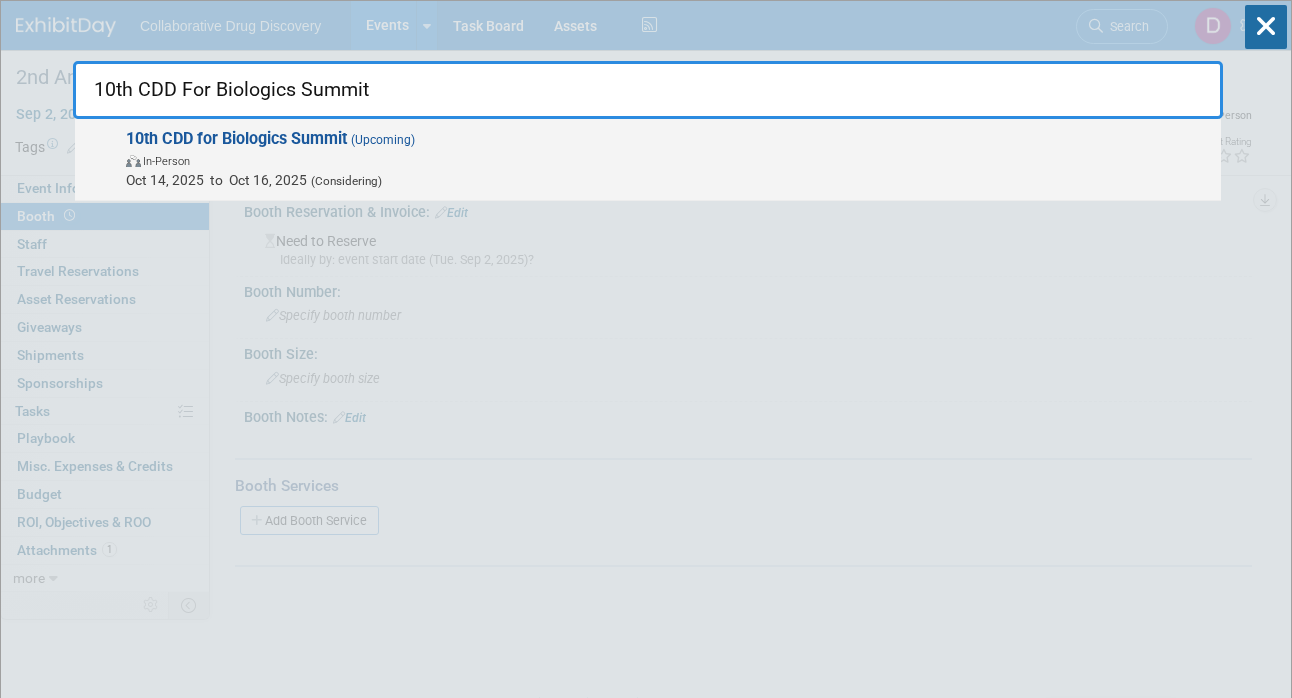 type on "10th CDD For Biologics Summit" 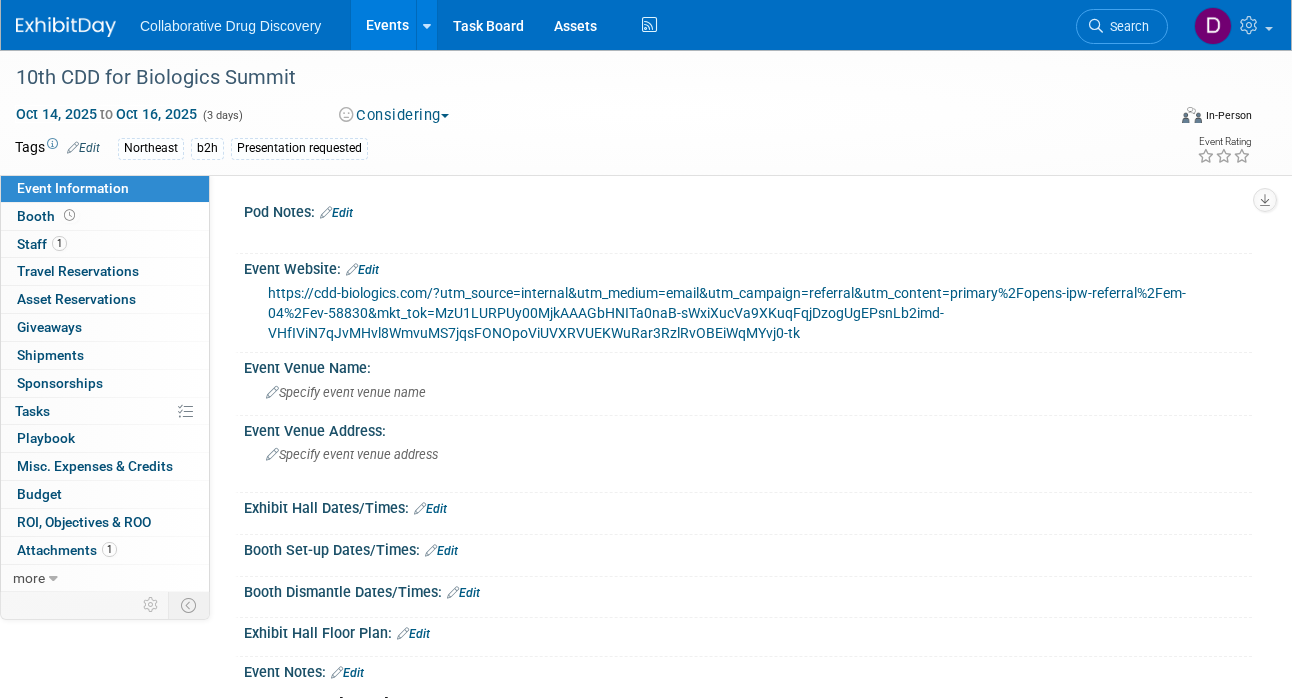 scroll, scrollTop: 0, scrollLeft: 0, axis: both 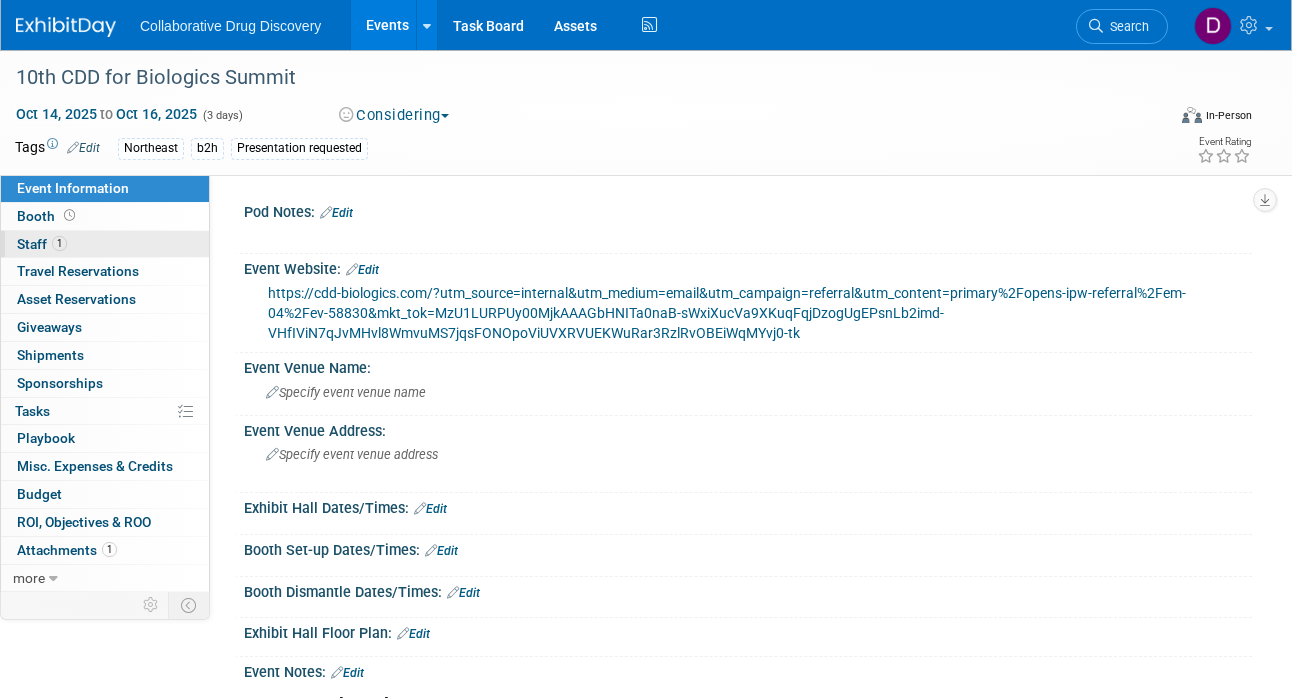 click on "1
Staff 1" at bounding box center (105, 244) 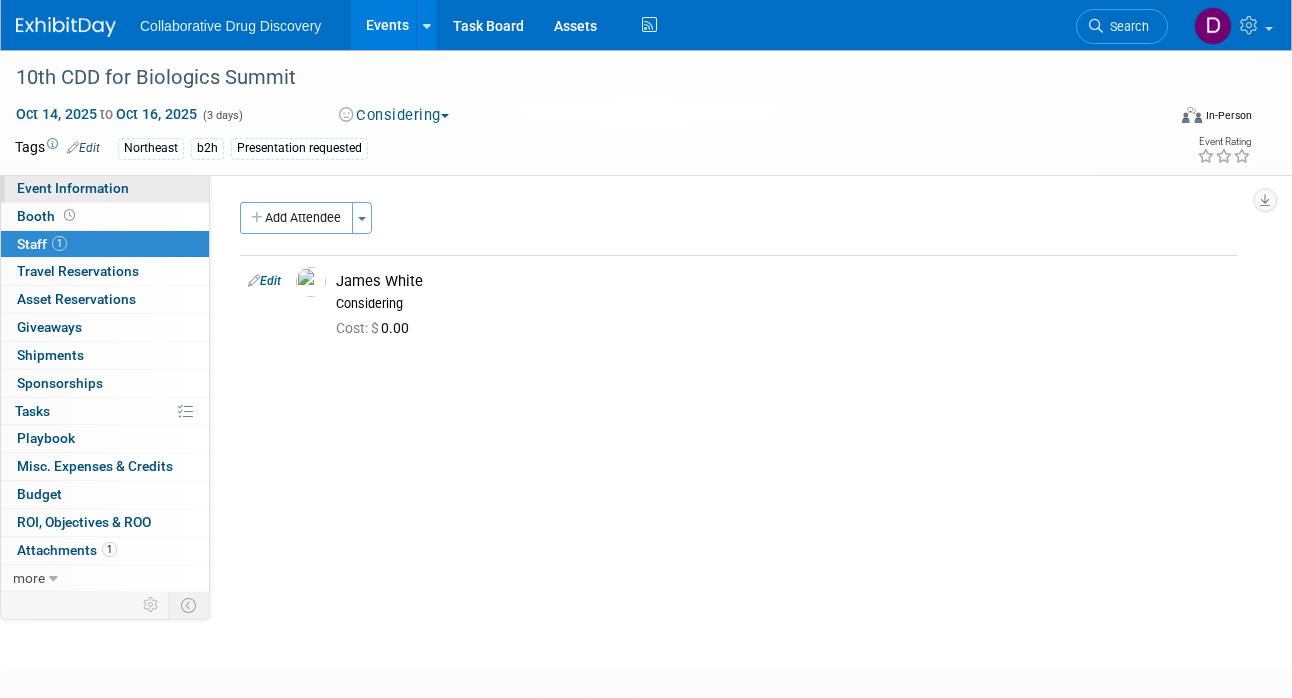 click on "Event Information" at bounding box center [73, 188] 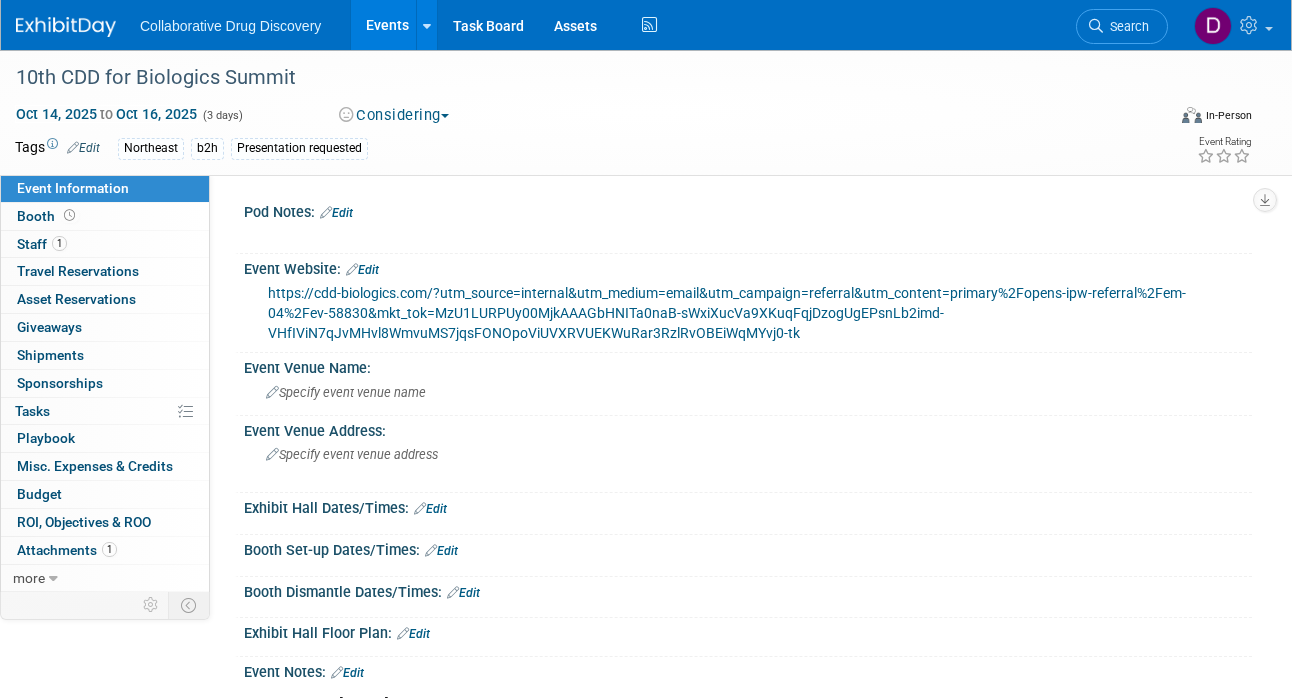 scroll, scrollTop: 284, scrollLeft: 0, axis: vertical 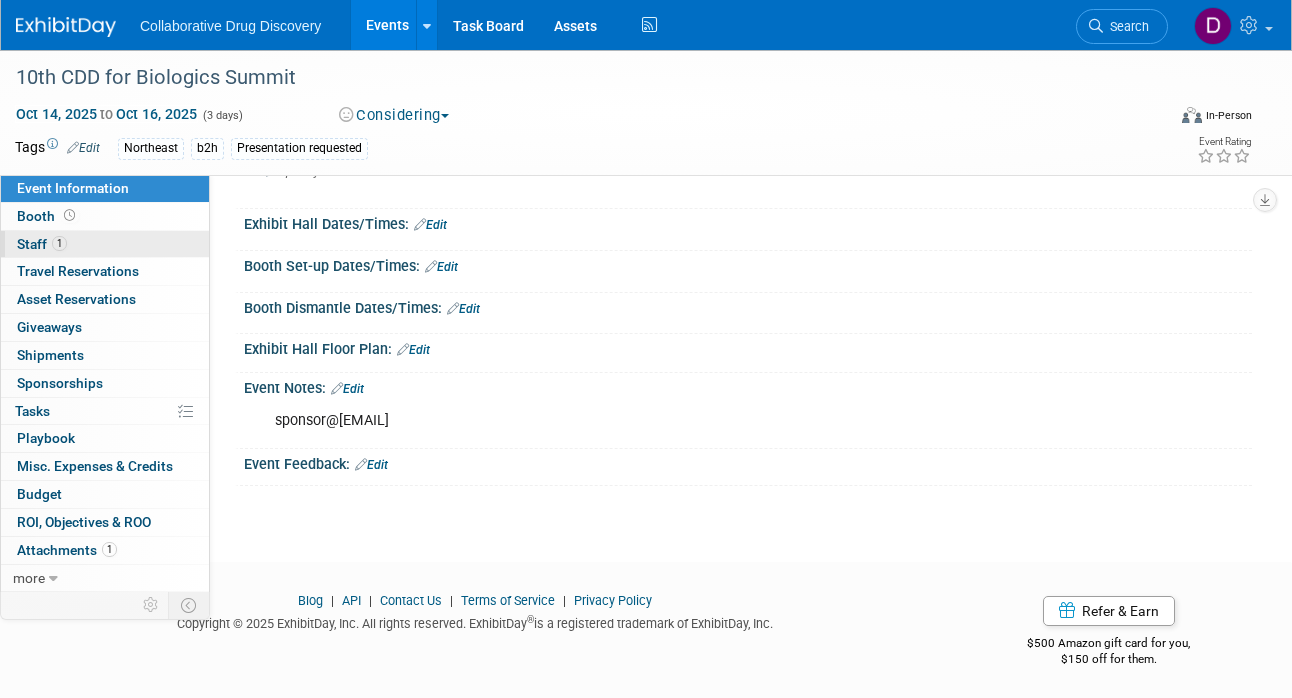 click on "1
Staff 1" at bounding box center (105, 244) 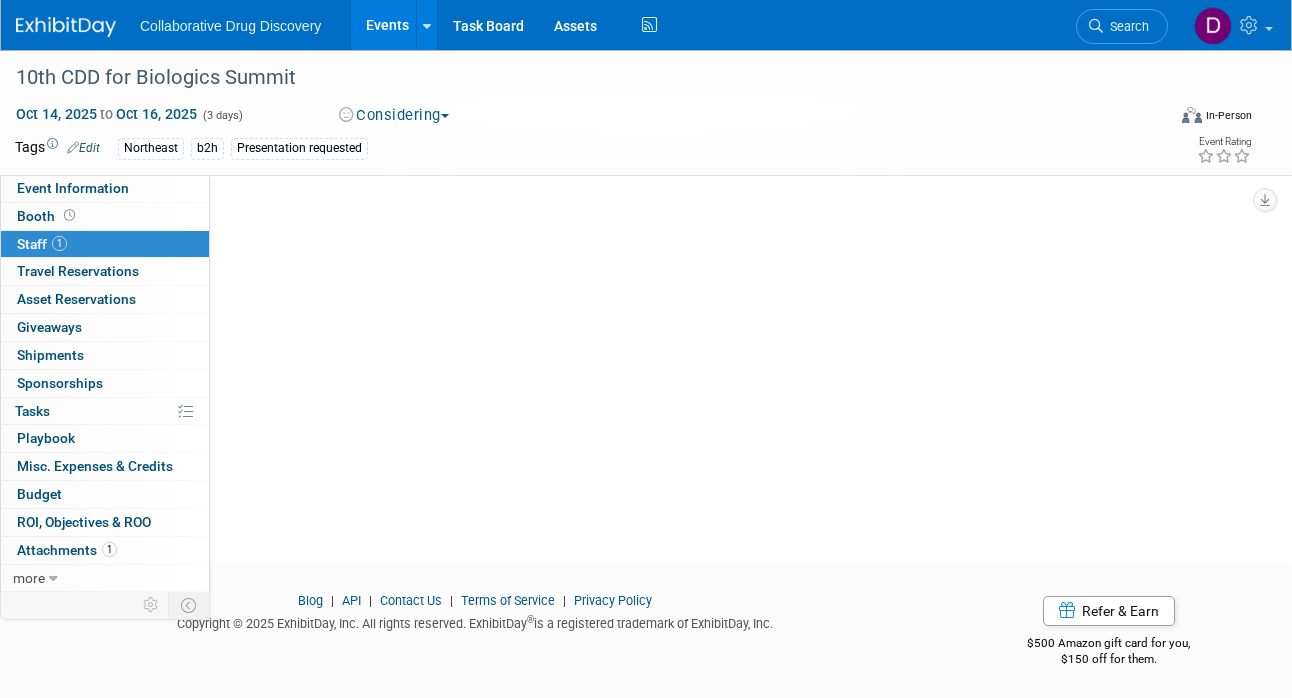 scroll, scrollTop: 0, scrollLeft: 0, axis: both 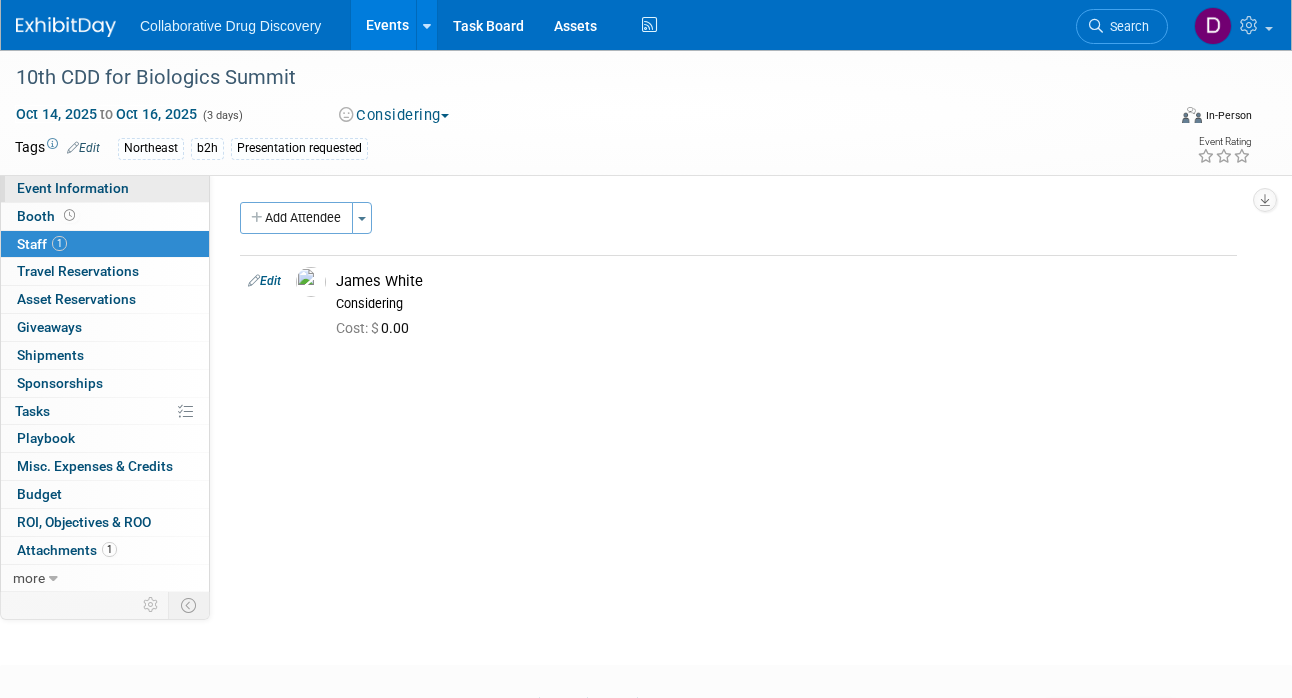click on "Event Information" at bounding box center [73, 188] 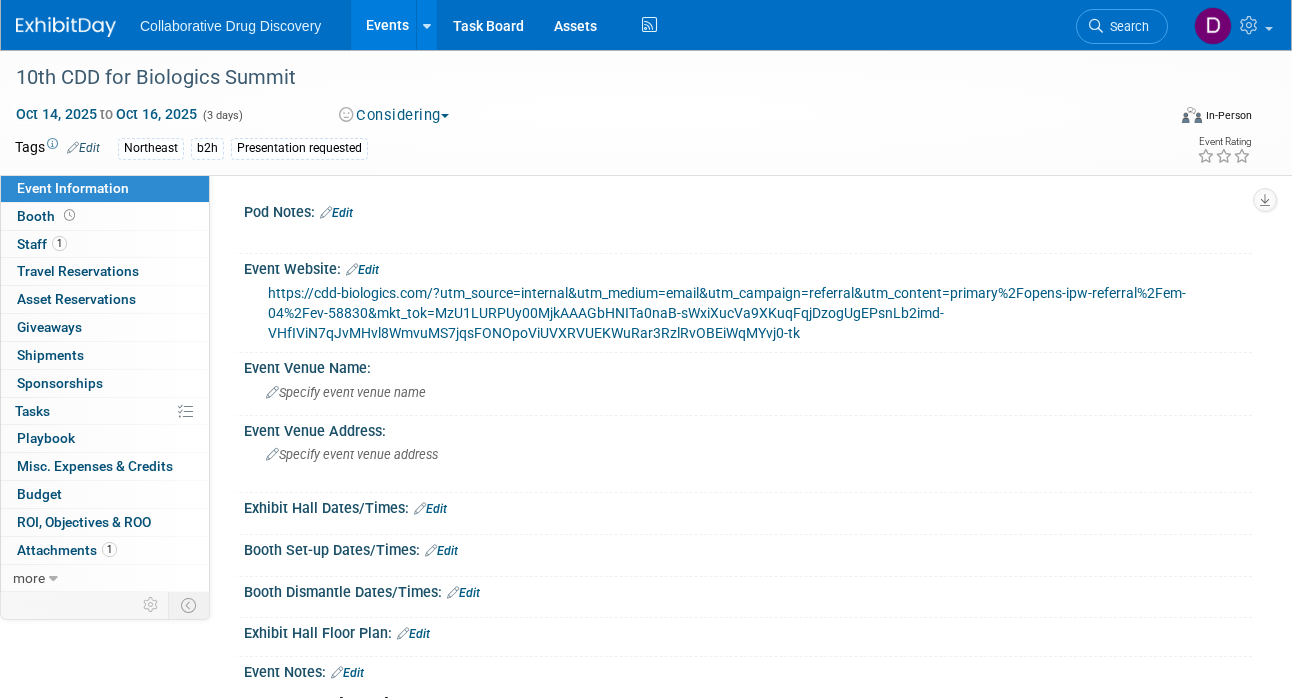 scroll, scrollTop: 278, scrollLeft: 0, axis: vertical 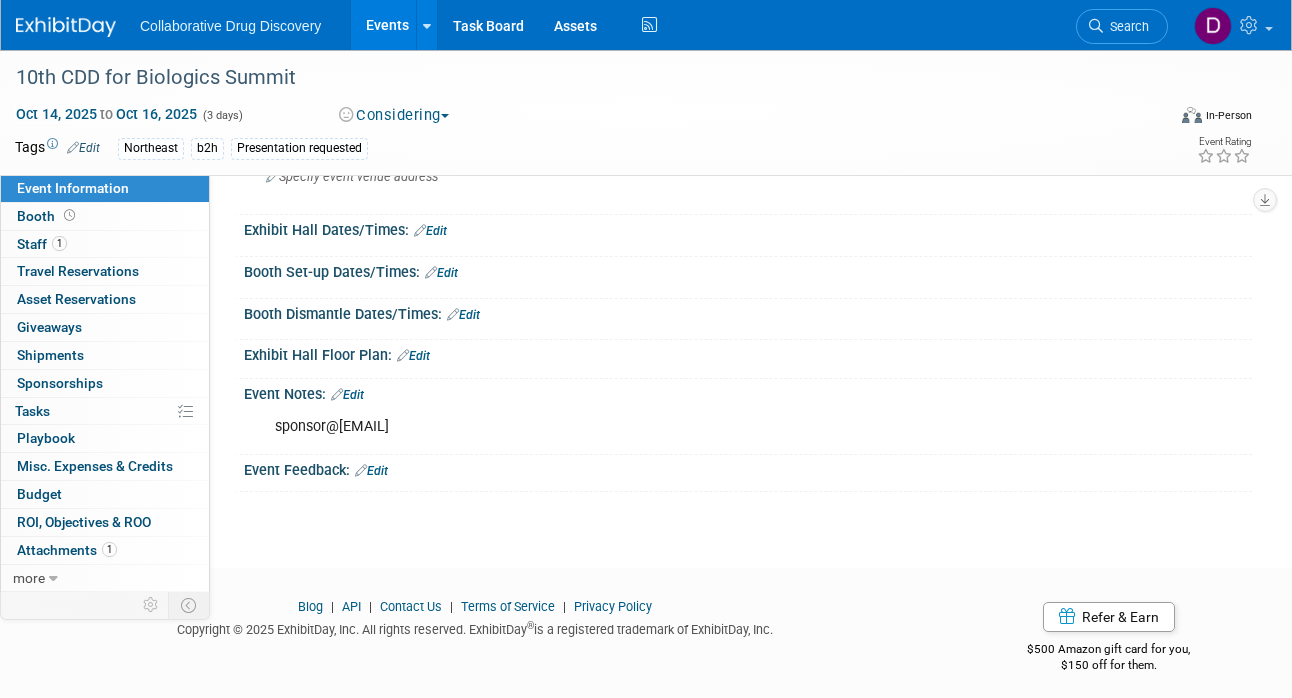 click on "Edit" at bounding box center (347, 395) 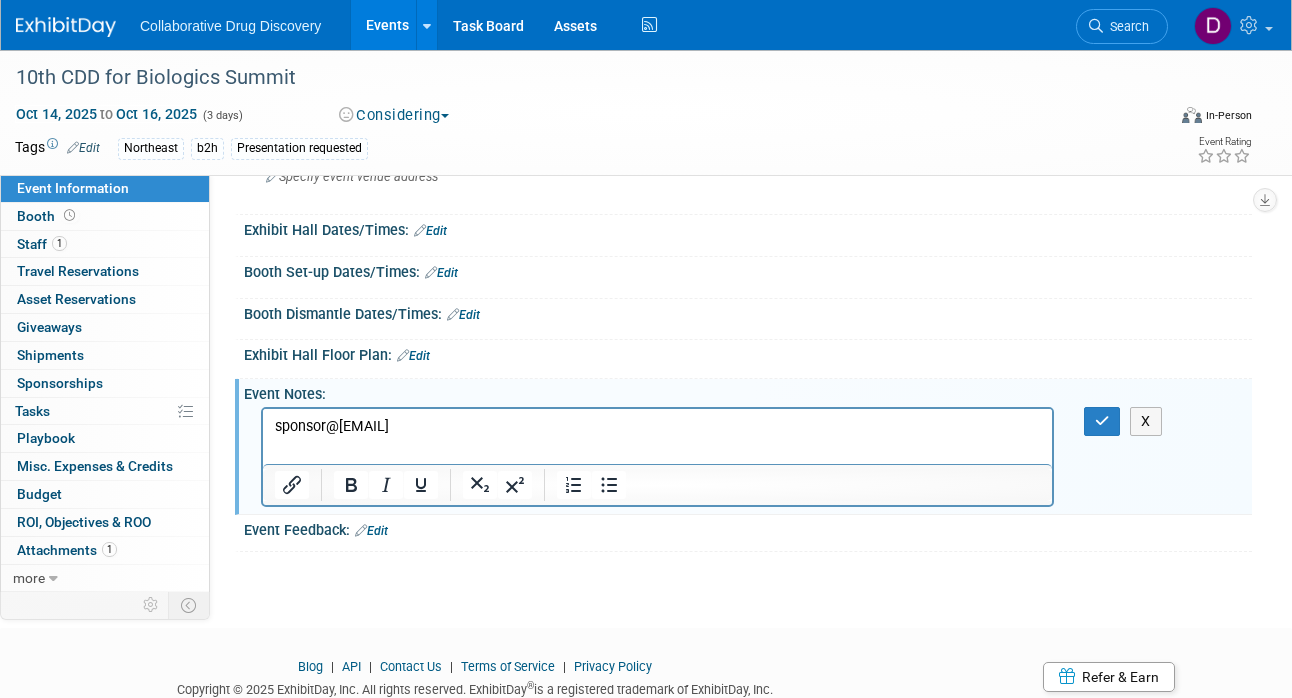 scroll, scrollTop: 0, scrollLeft: 0, axis: both 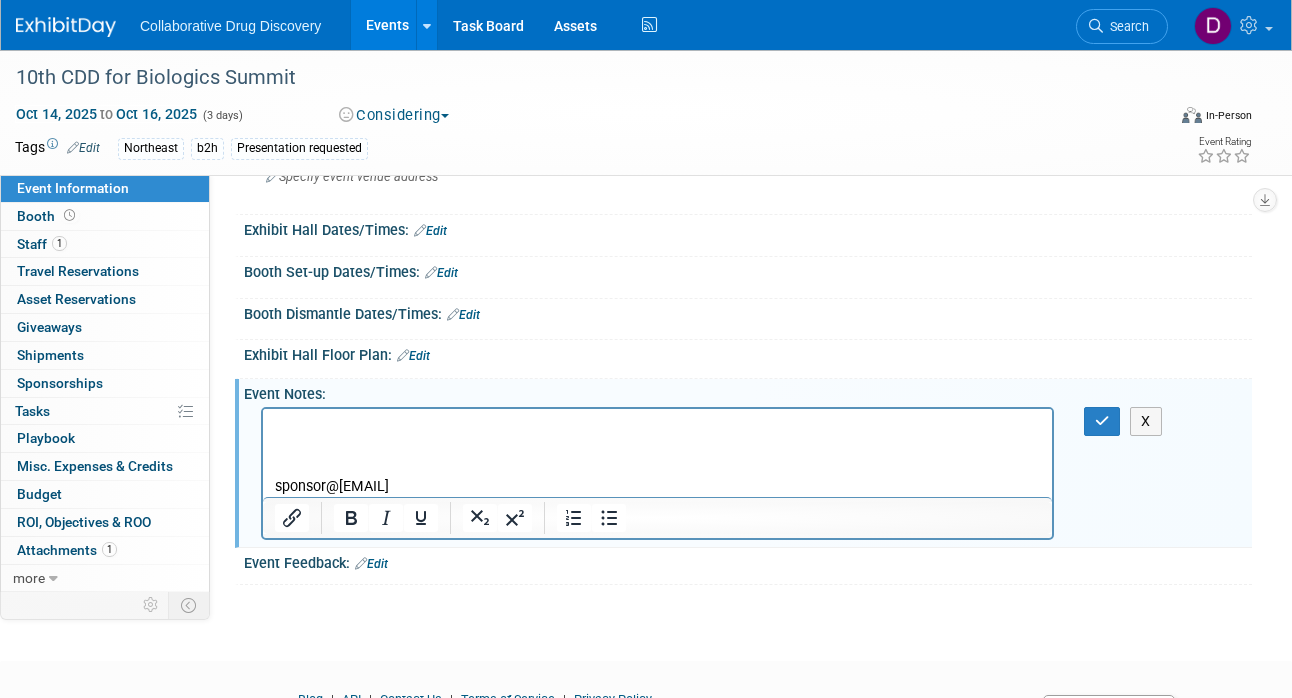 type 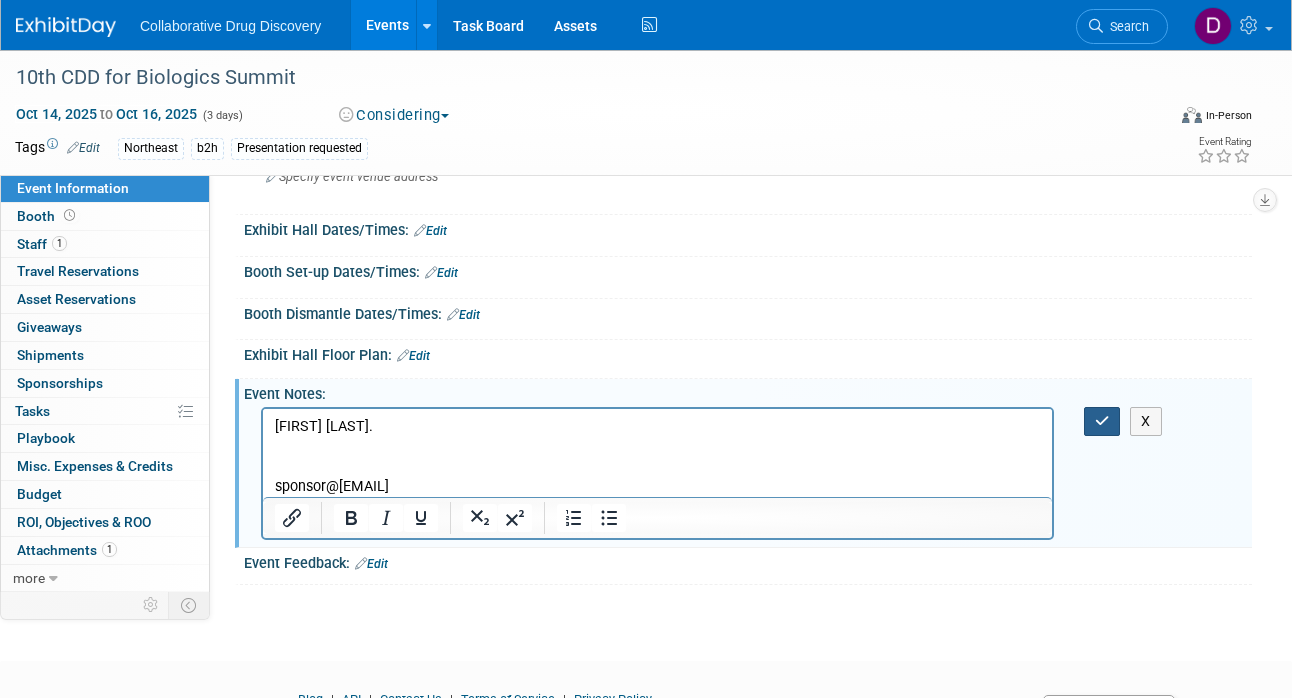 click at bounding box center [1102, 421] 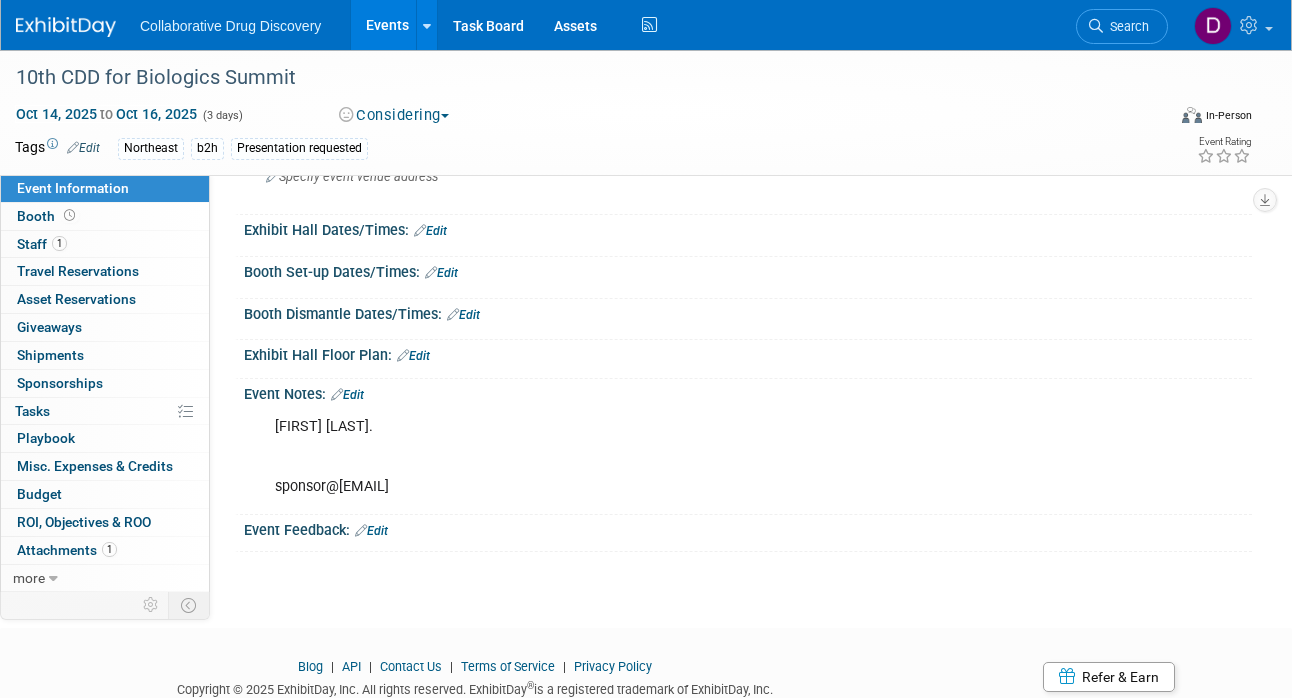 scroll, scrollTop: 0, scrollLeft: 0, axis: both 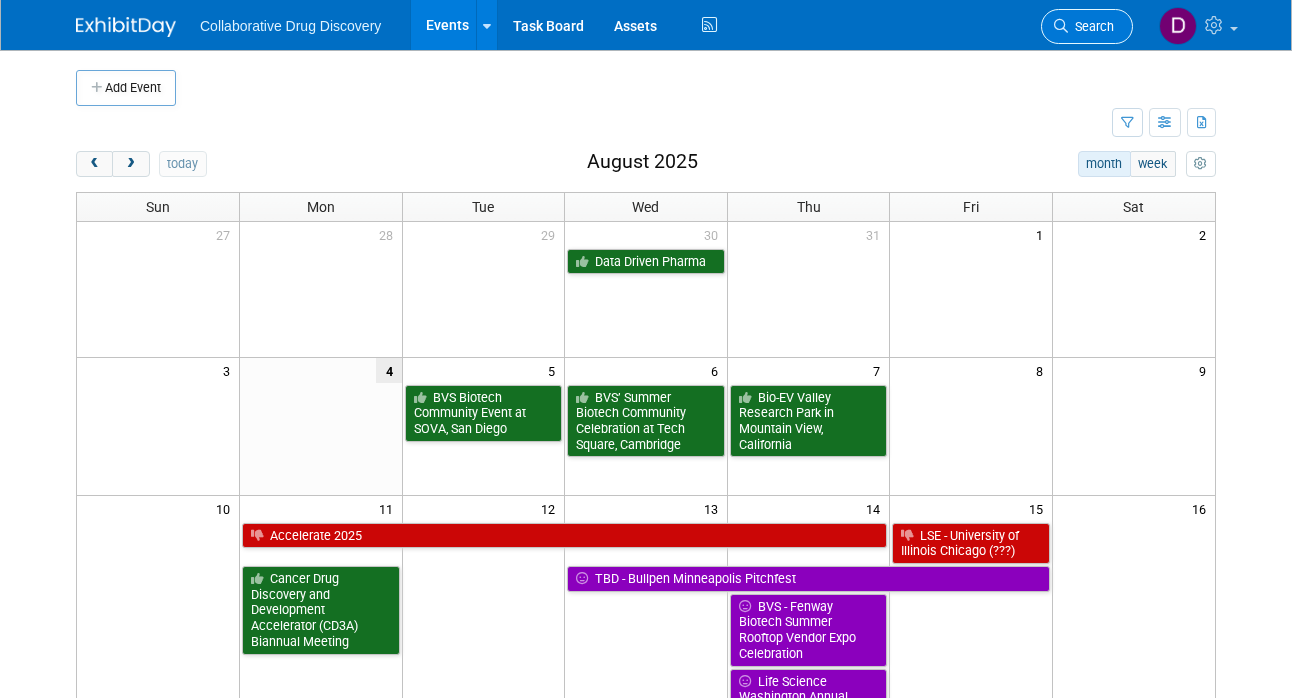 click on "Search" at bounding box center [1091, 26] 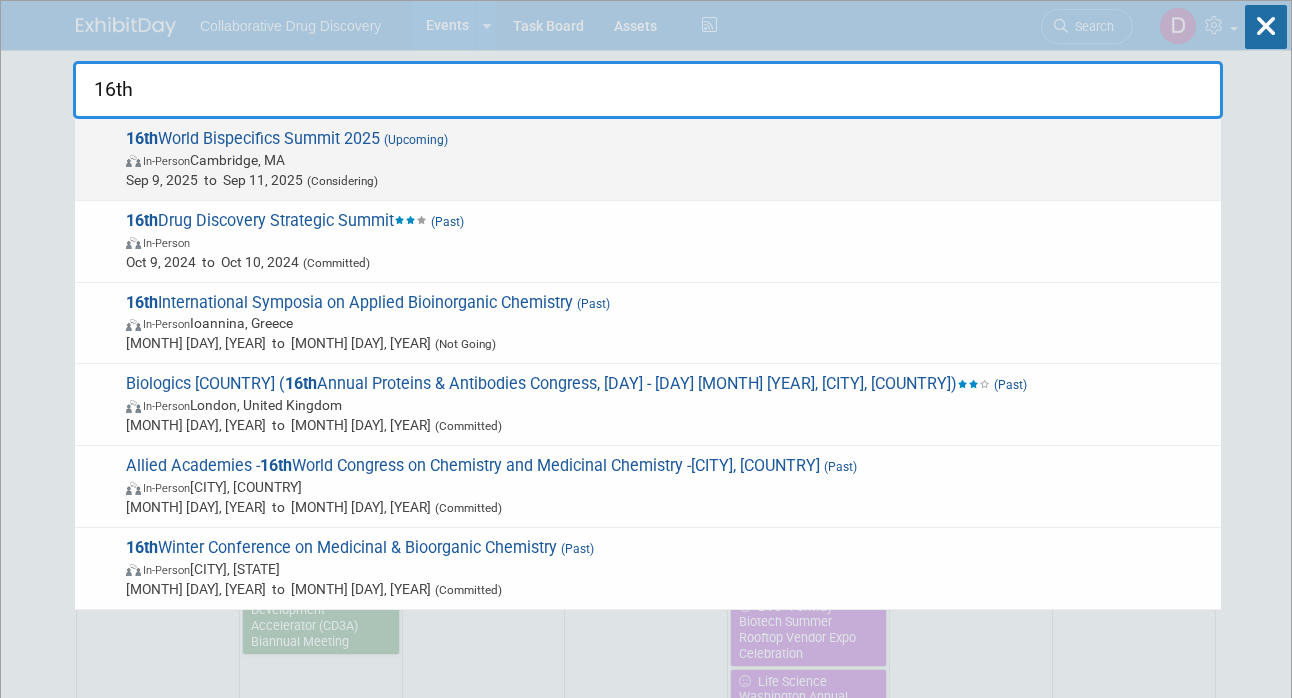 type on "16th" 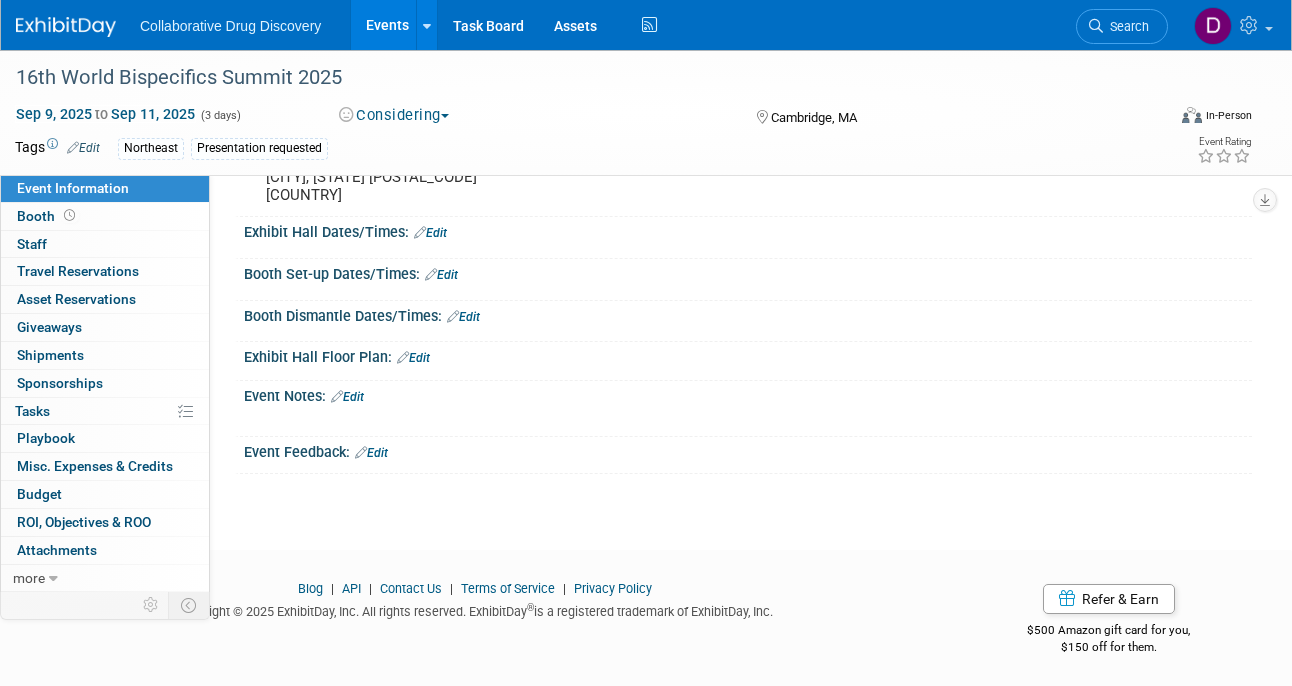 scroll, scrollTop: 0, scrollLeft: 0, axis: both 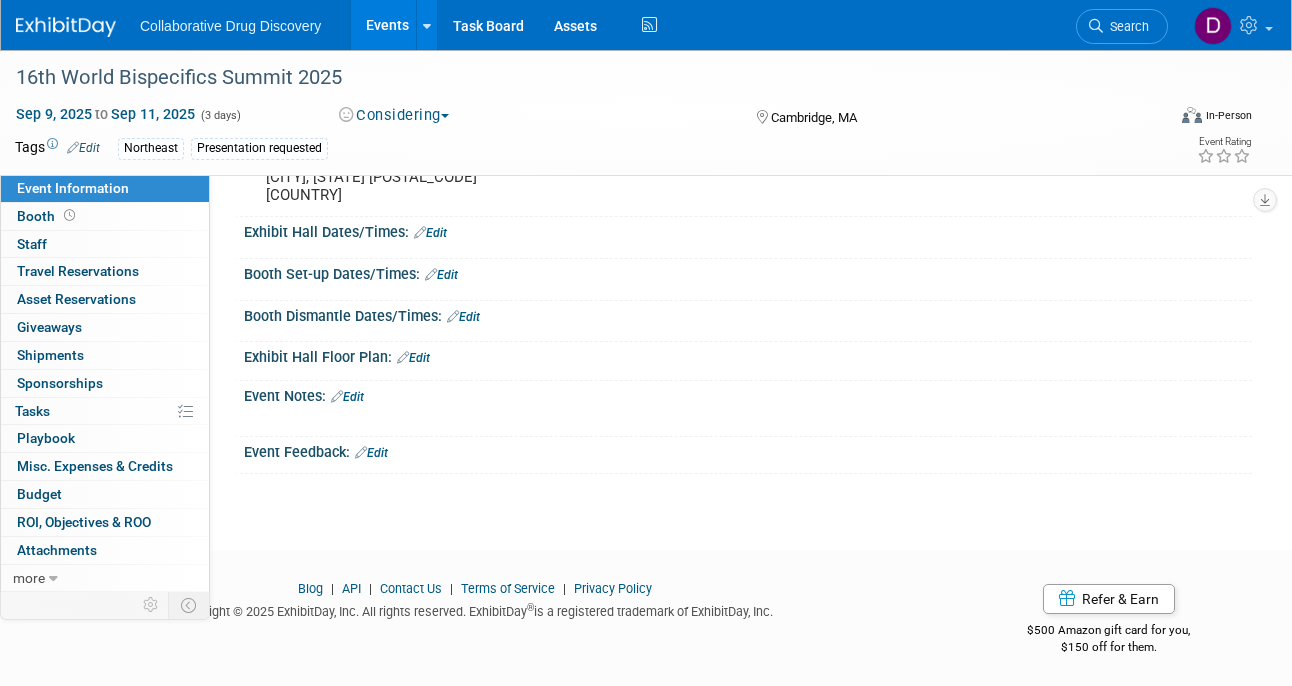 click on "Edit" at bounding box center (347, 397) 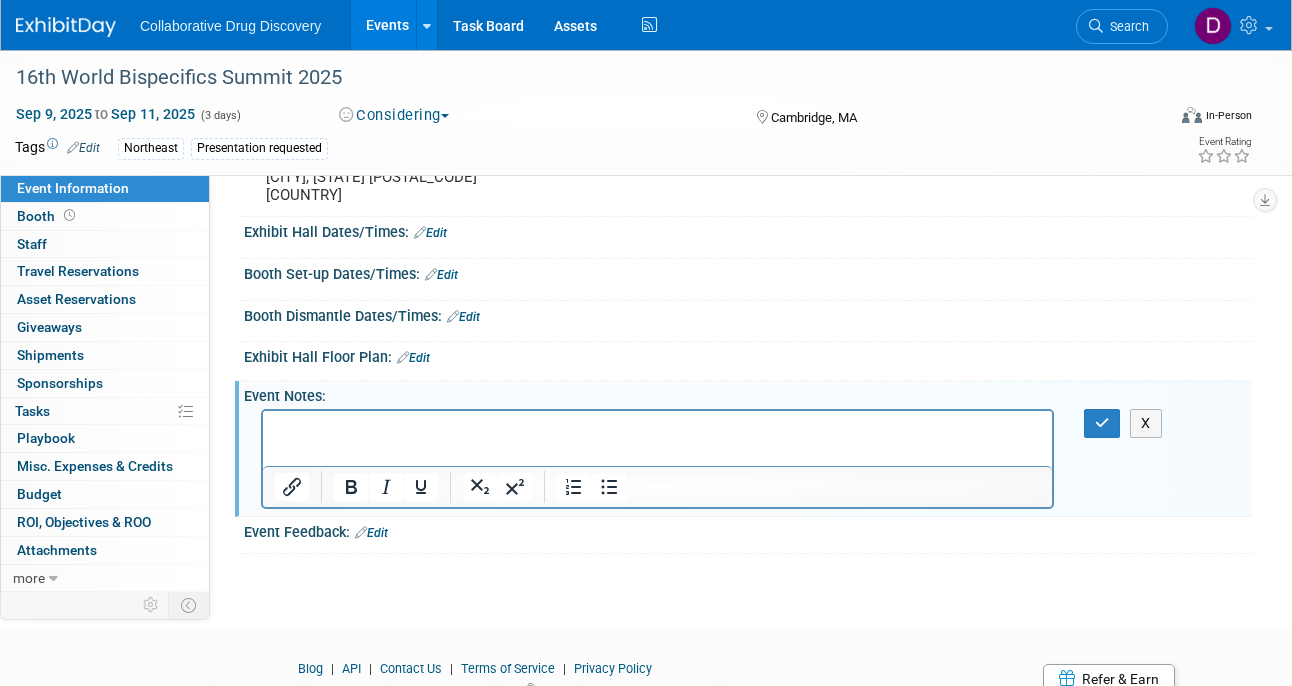 scroll, scrollTop: 0, scrollLeft: 0, axis: both 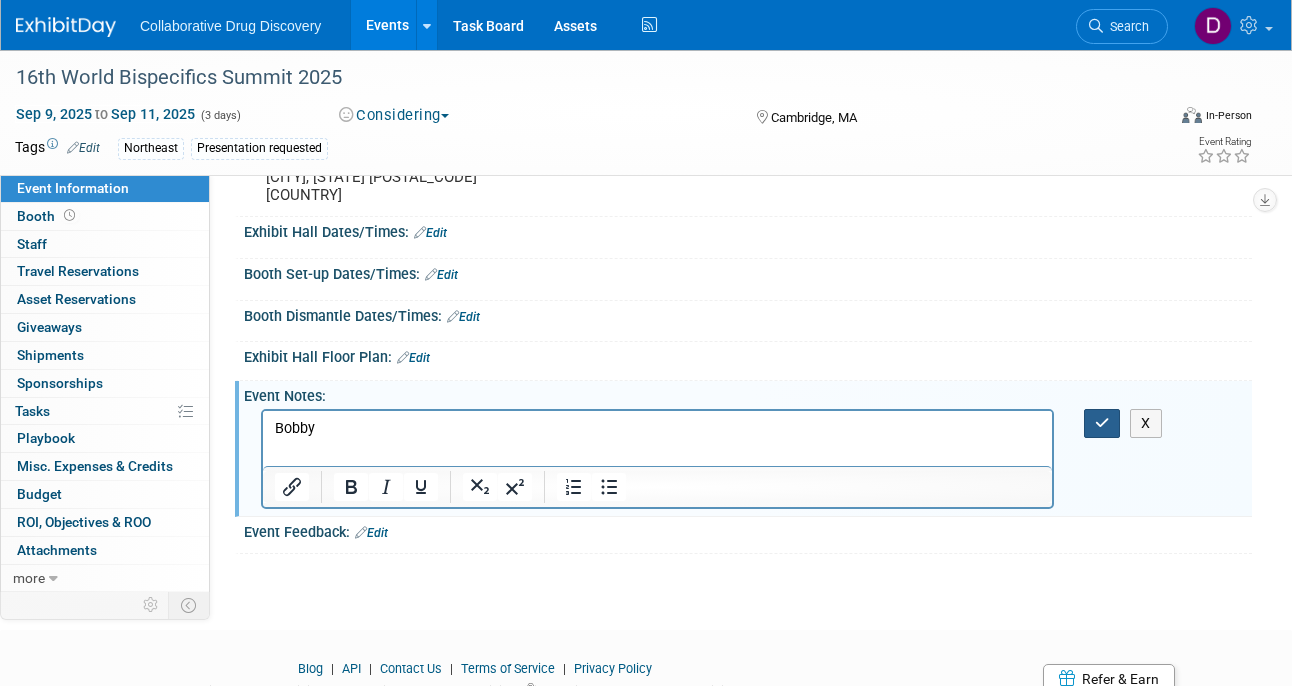 click at bounding box center (1102, 423) 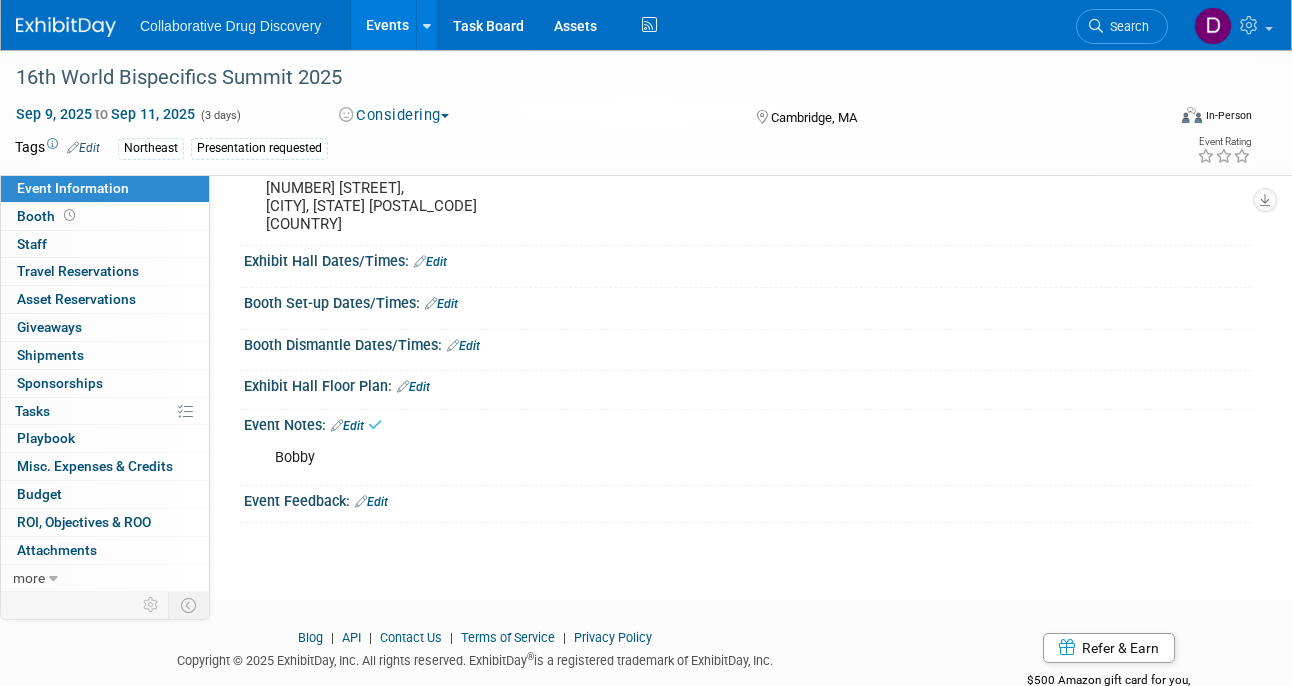 scroll, scrollTop: 0, scrollLeft: 0, axis: both 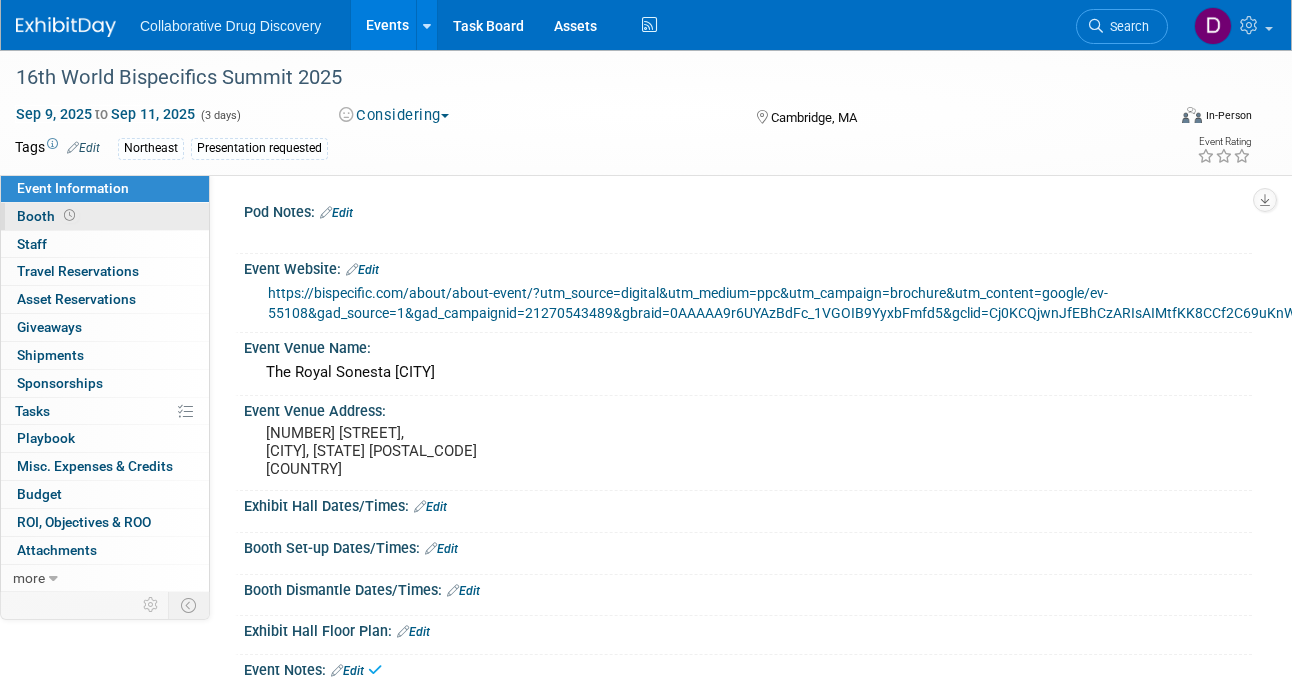 click at bounding box center (69, 215) 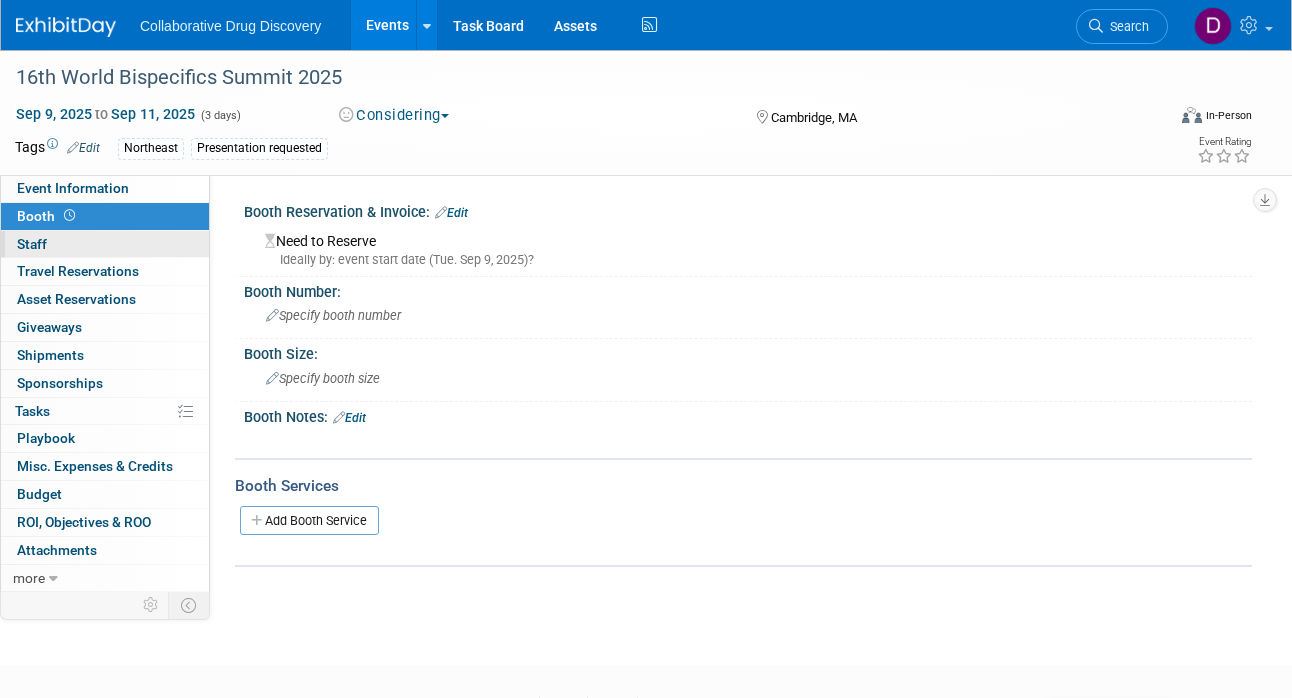 click on "0
Staff 0" at bounding box center (105, 244) 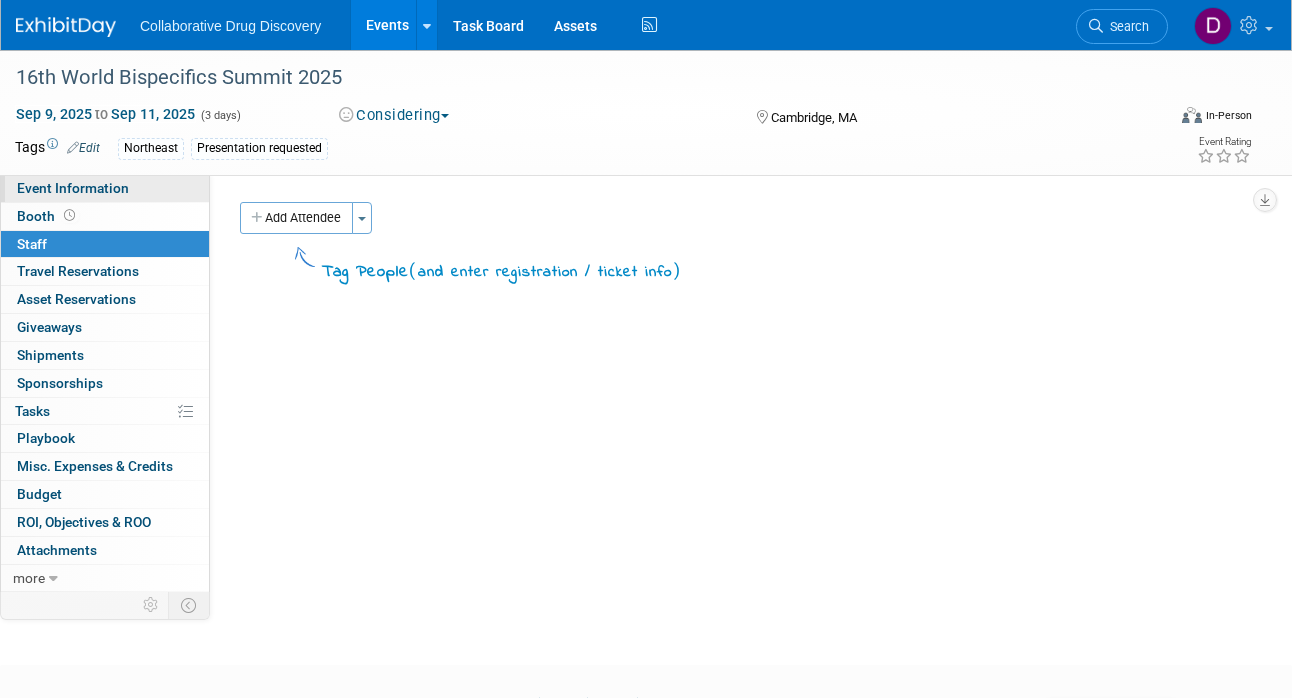 click on "Event Information" at bounding box center [105, 188] 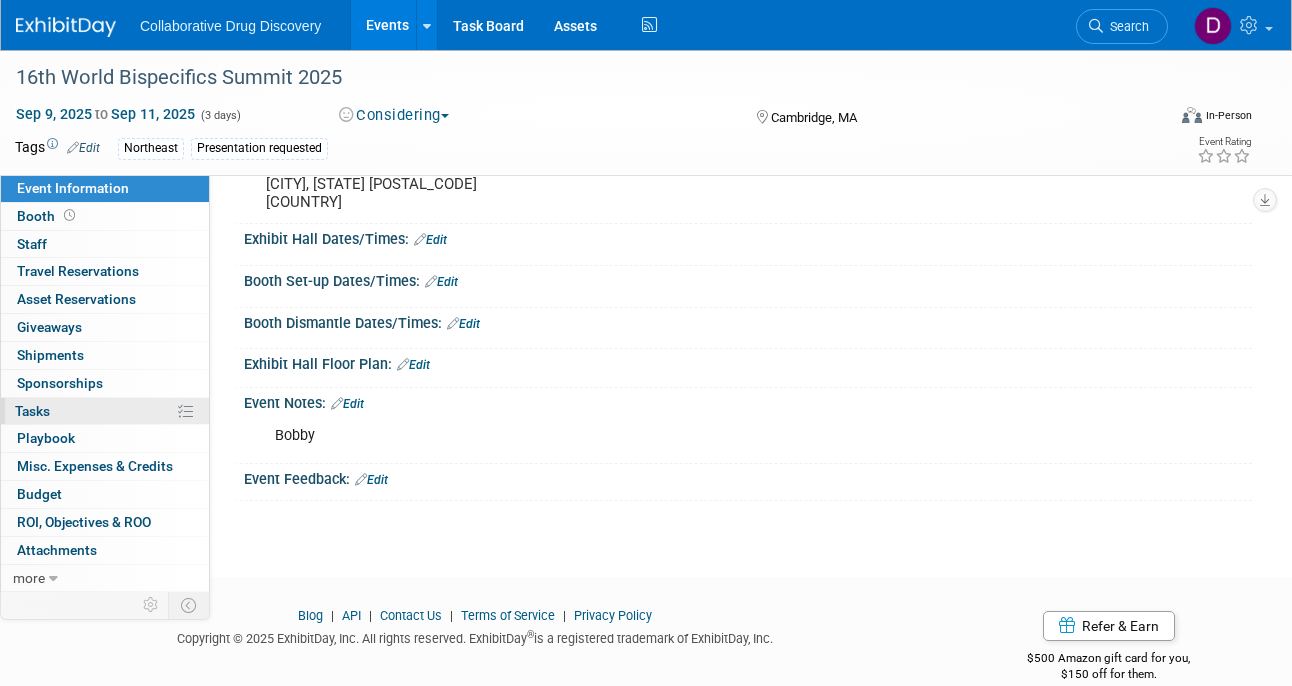 scroll, scrollTop: 294, scrollLeft: 0, axis: vertical 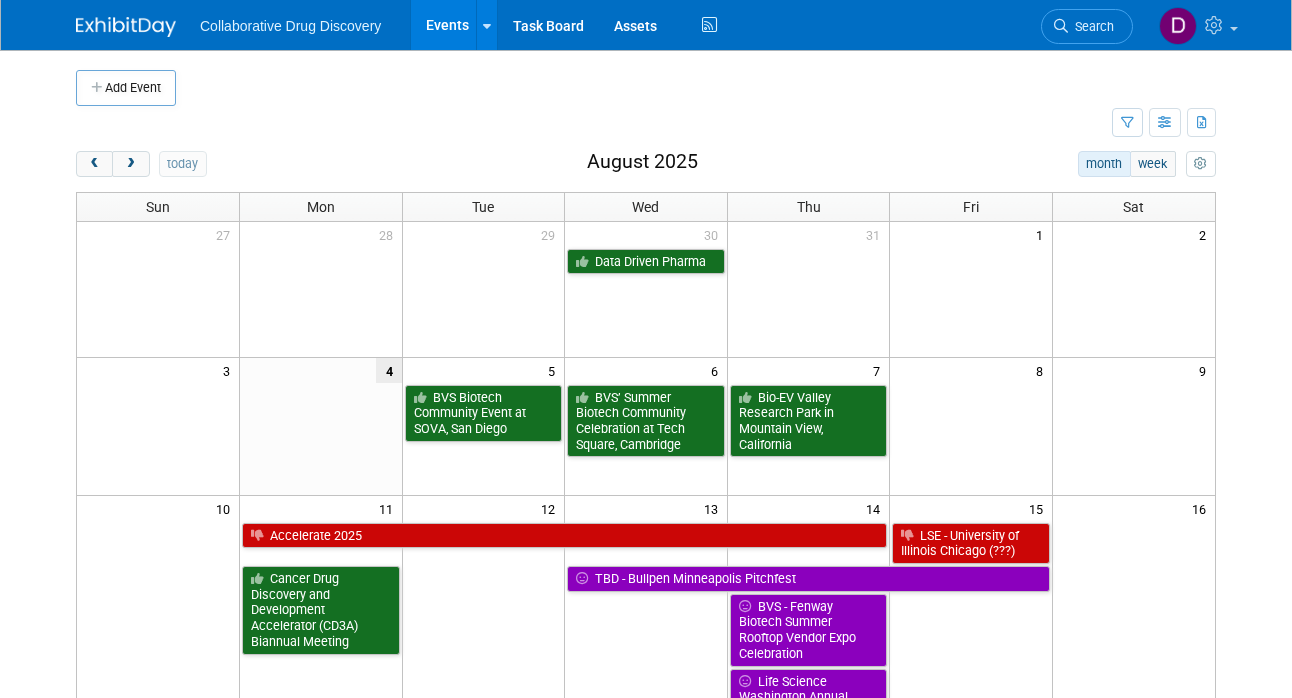 click on "Search" at bounding box center (1087, 26) 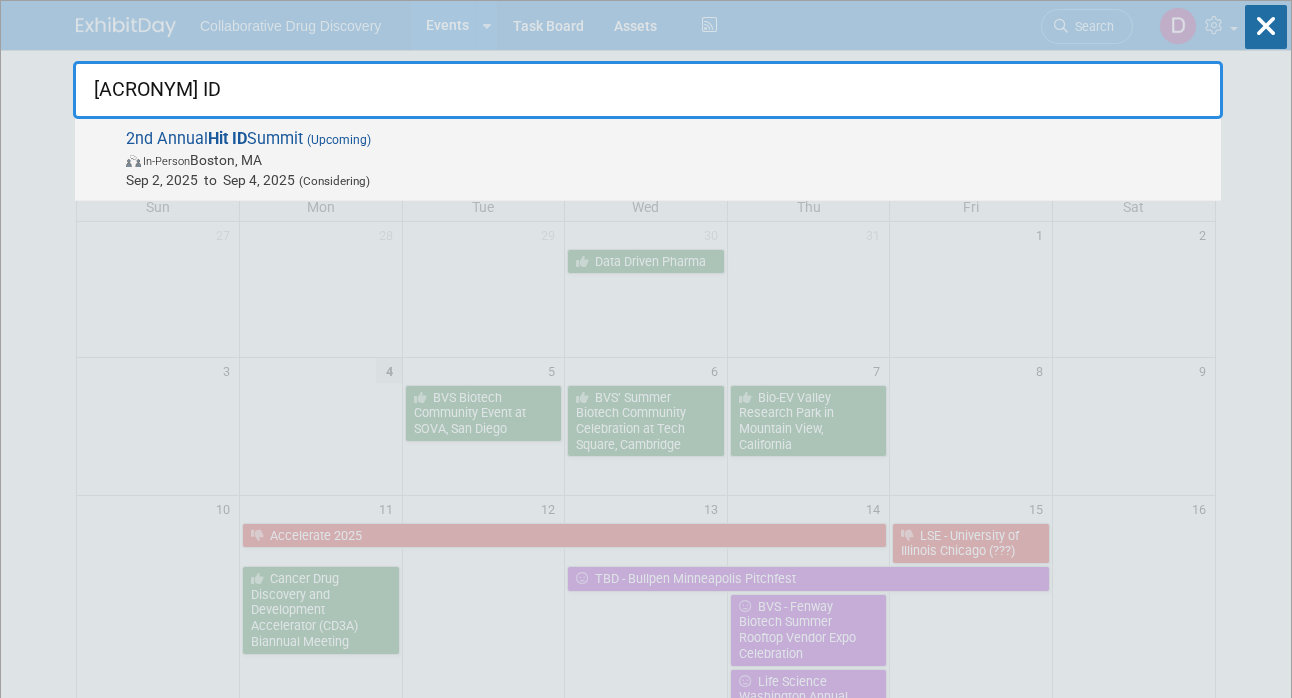 type on "[ACRONYM] ID" 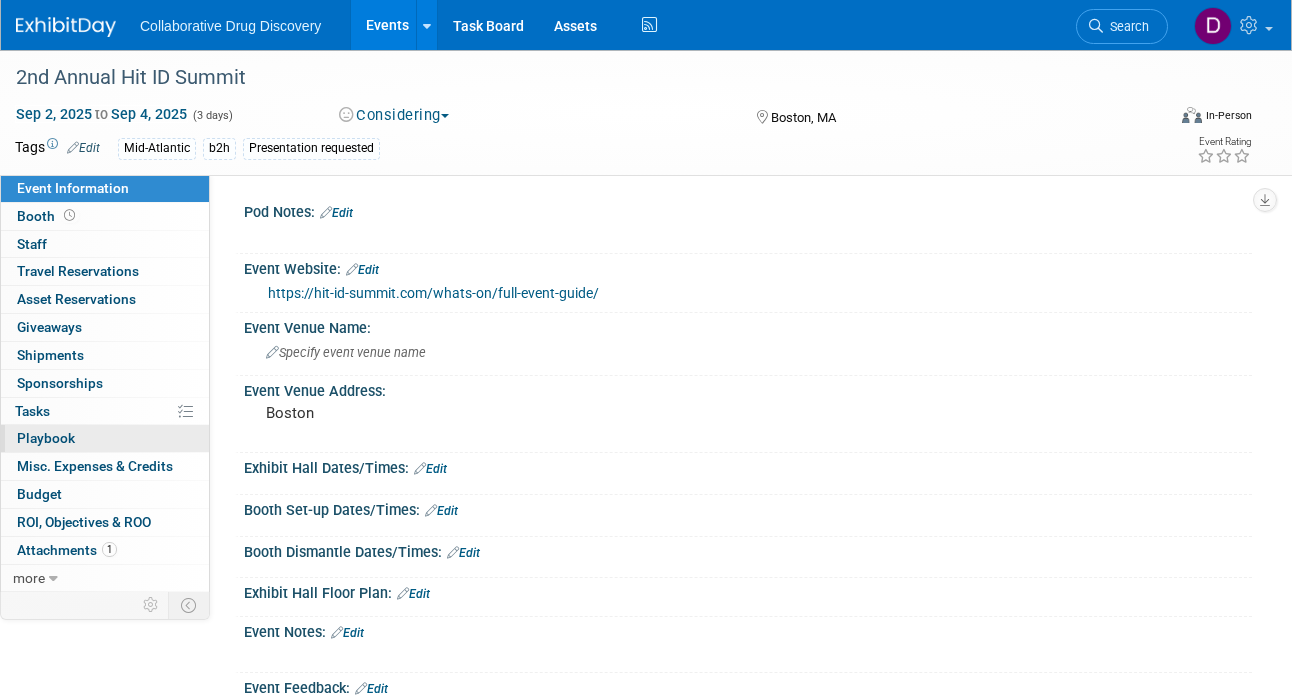 scroll, scrollTop: 0, scrollLeft: 0, axis: both 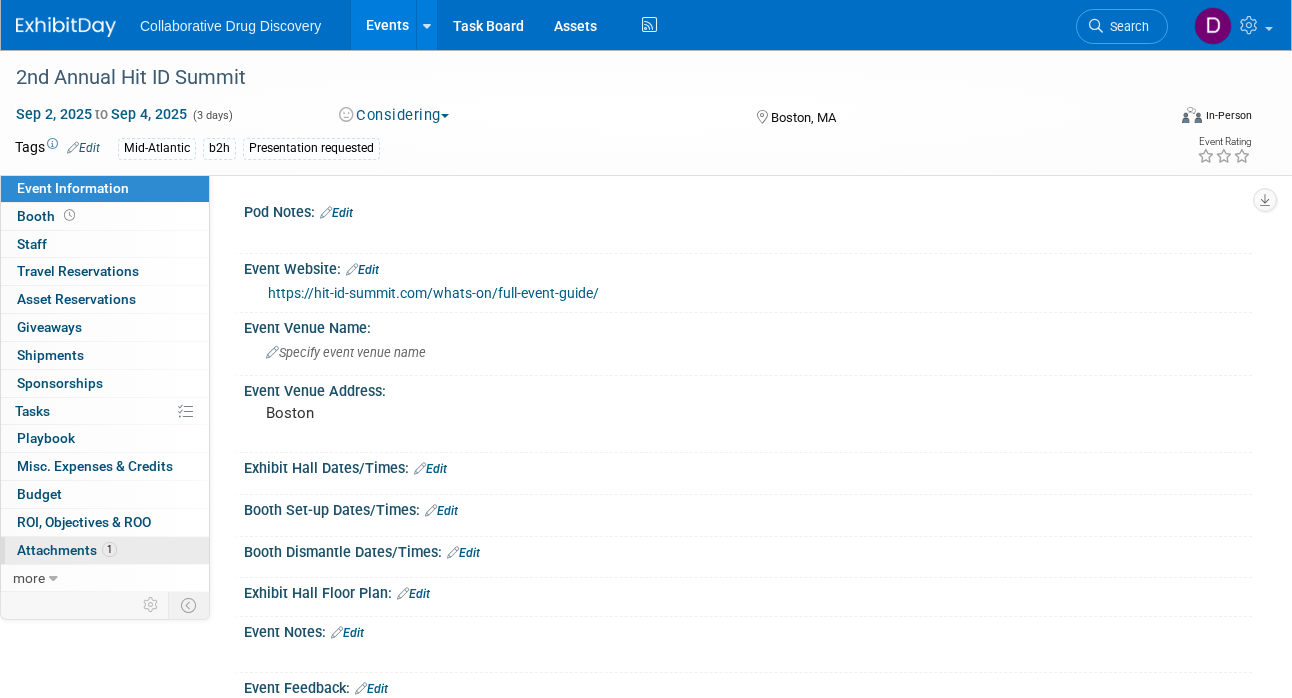 click on "Attachments 1" at bounding box center (67, 550) 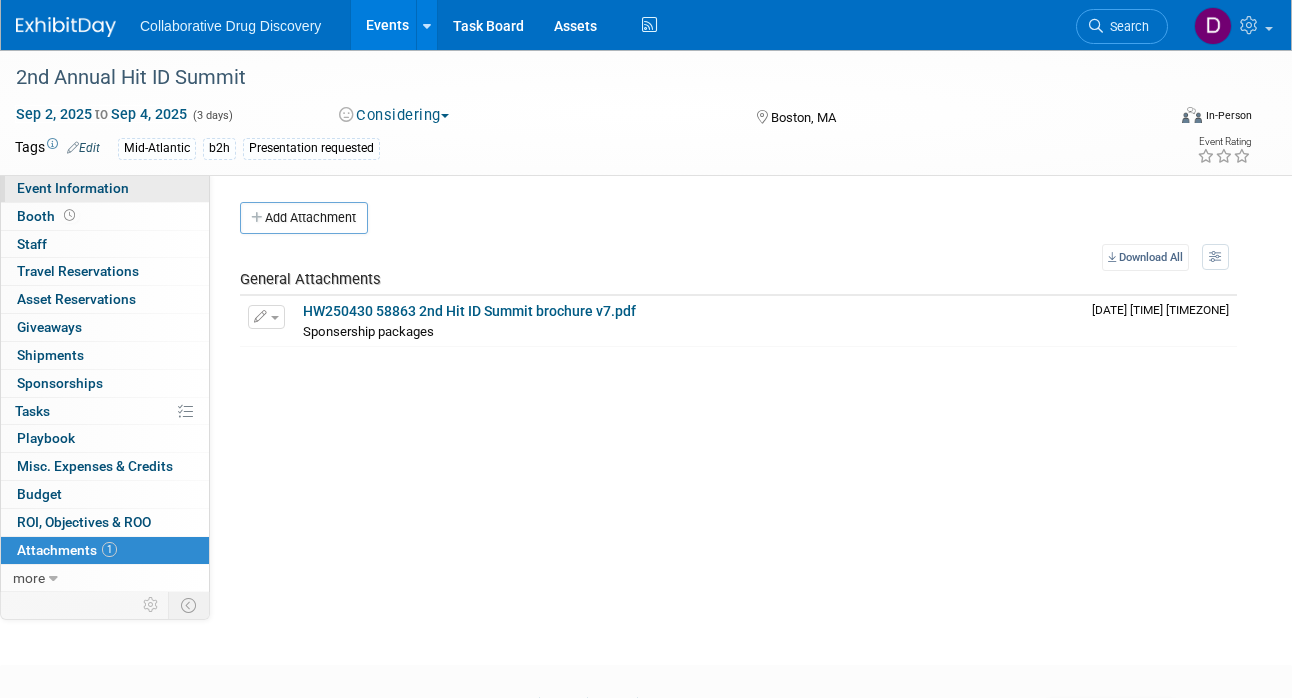 click on "Event Information" at bounding box center [73, 188] 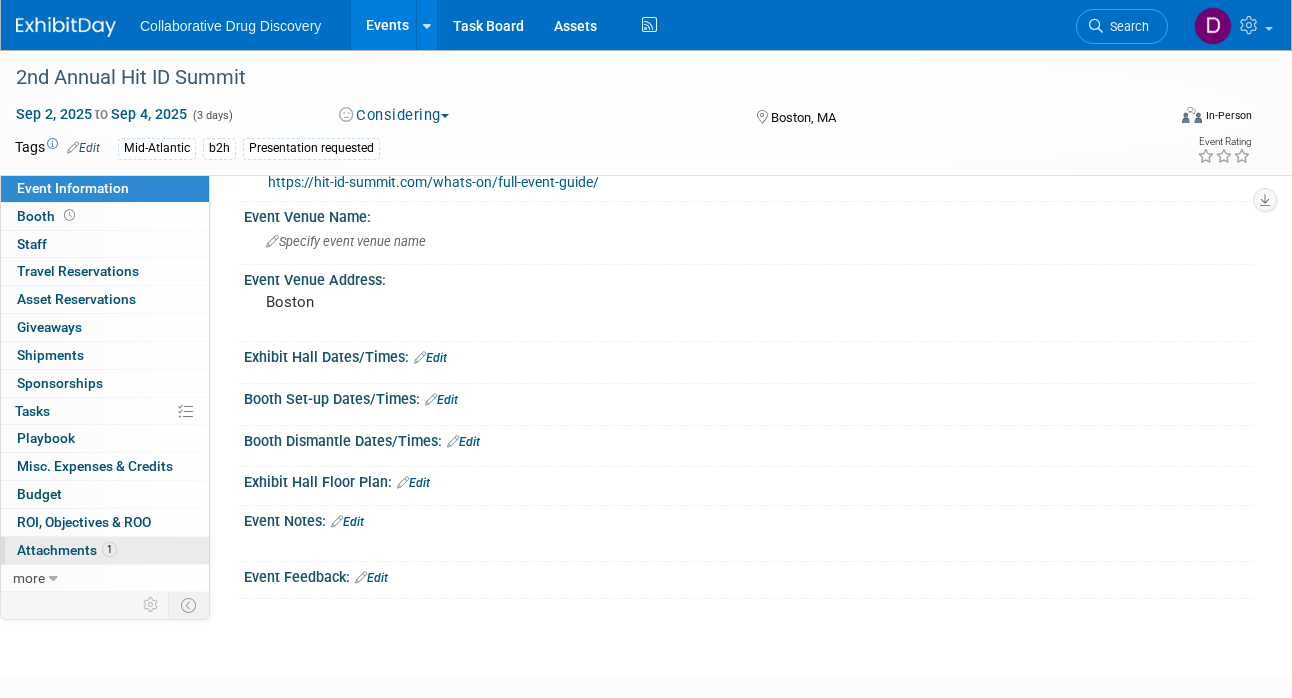 scroll, scrollTop: 121, scrollLeft: 0, axis: vertical 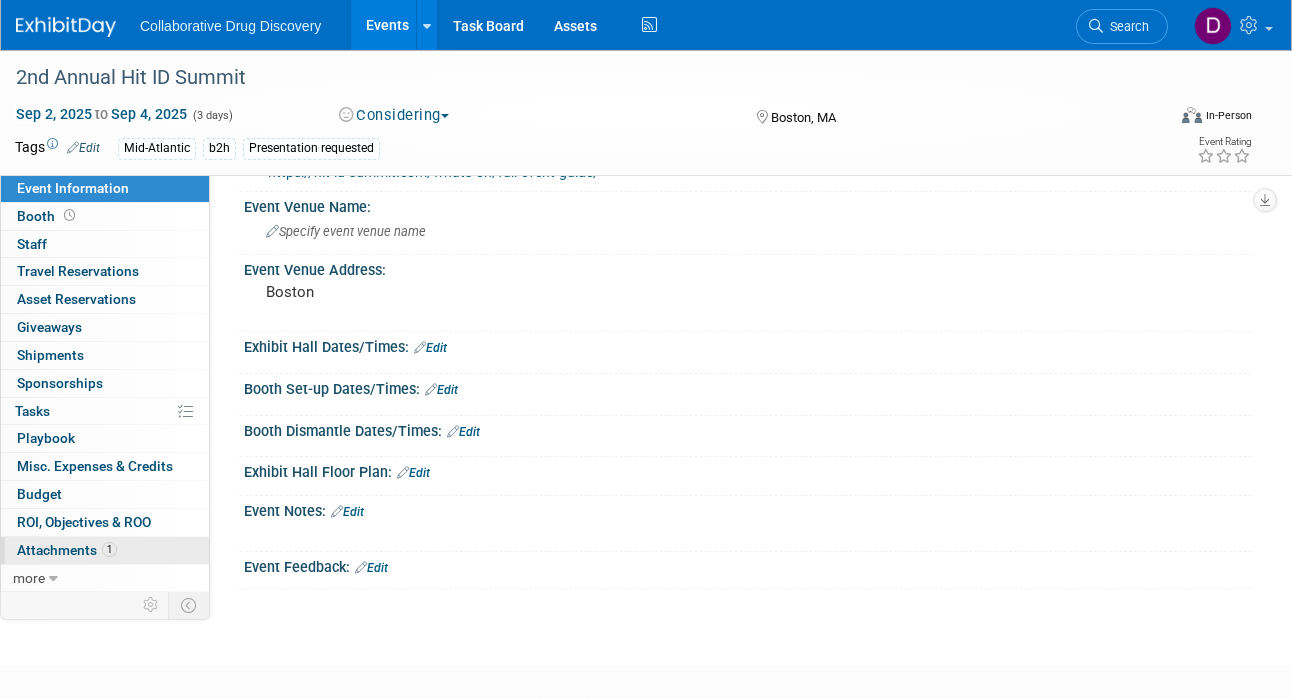 click on "Attachments 1" at bounding box center [67, 550] 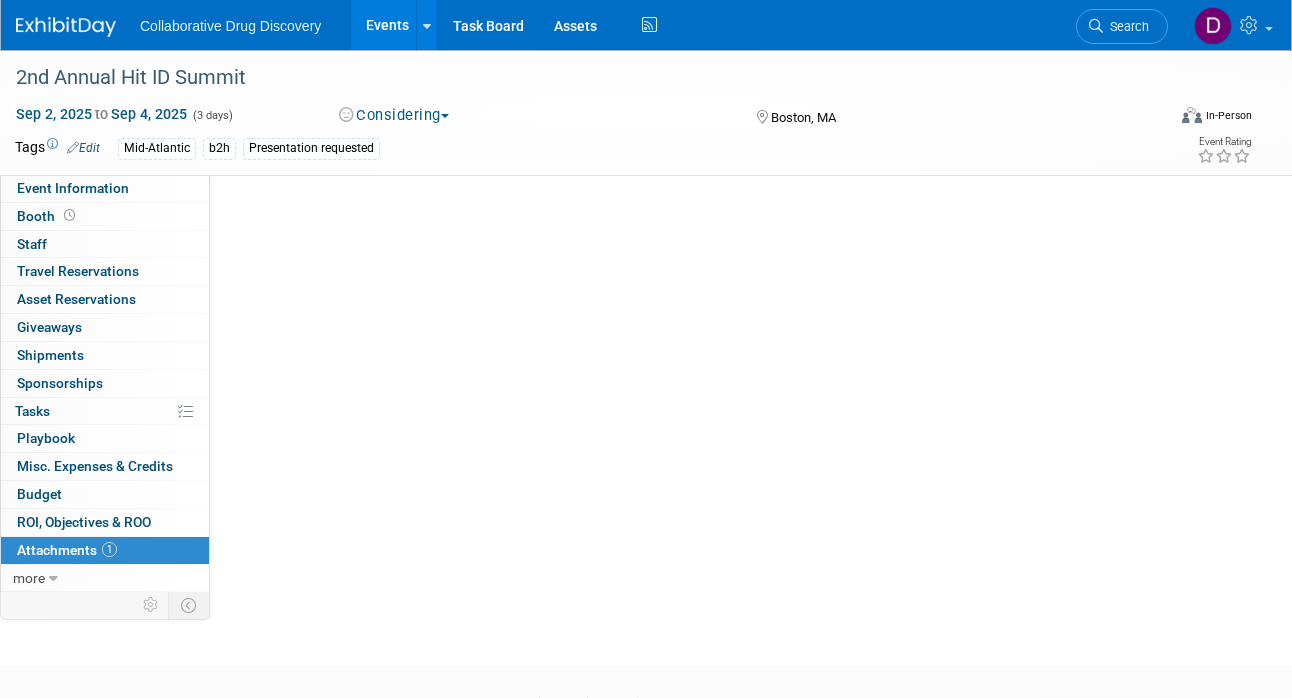 scroll, scrollTop: 0, scrollLeft: 0, axis: both 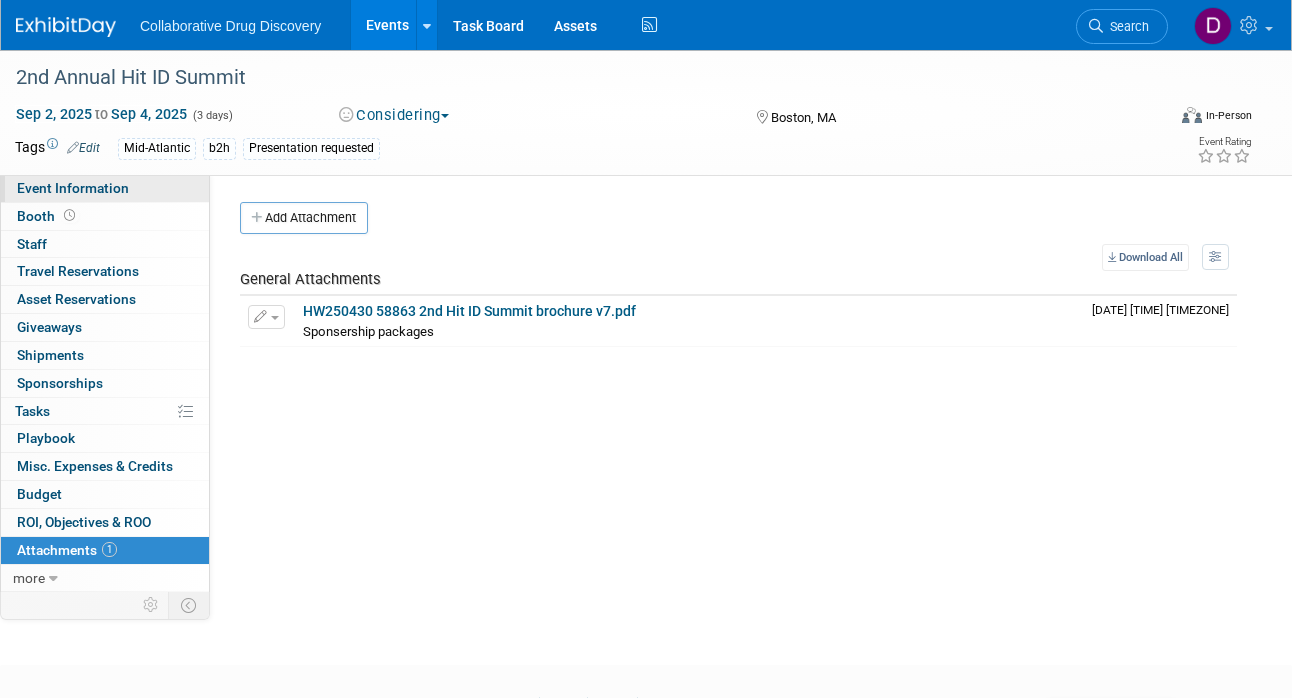 click on "2nd Annual Hit ID Summit
Sep 2, 2025  to  Sep 4, 2025
(3 days)
Sep 2, 2025 to Sep 4, 2025
Considering
Committed
Considering
Not Going
Boston, MA
Virtual
In-Person
Hybrid
<img src="https://www.exhibitday.com/Images/Format-Virtual.png" style="width: 22px; height: 18px; margin-top: 2px; margin-bottom: 2px; margin-left: 2px; filter: Grayscale(70%); opacity: 0.9;" />   Virtual
<img src="https://www.exhibitday.com/Images/Format-InPerson.png" style="width: 22px; height: 18px; margin-top: 2px; margin-bottom: 2px; margin-left: 2px; filter: Grayscale(70%); opacity: 0.9;" />   In-Person
<img src="https://www.exhibitday.com/Images/Format-Hybrid.png" style="width: 22px; height: 18px; margin-top: 2px; margin-bottom: 2px; margin-left: 2px; filter: Grayscale(70%); opacity: 0.9;" />   Hybrid
Tags
Edit
Mid-Atlantic
b2h" at bounding box center [646, 112] 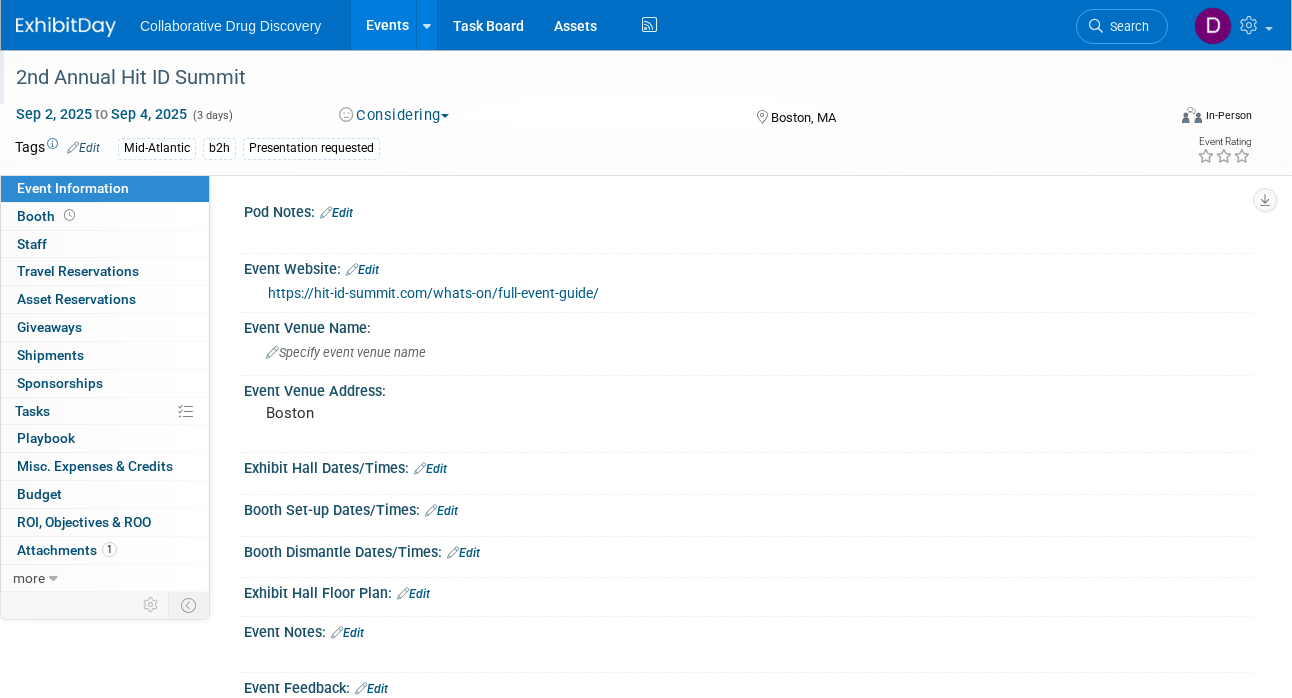 click on "2nd Annual Hit ID Summit" at bounding box center (577, 78) 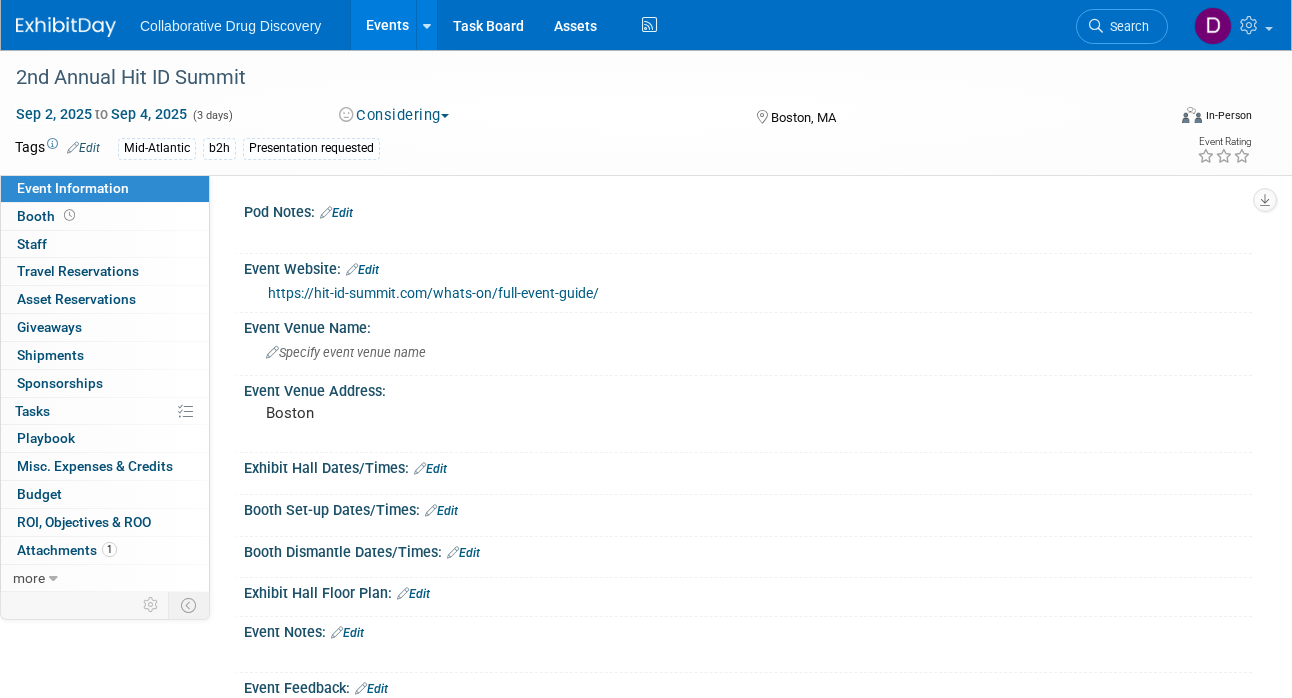 scroll, scrollTop: 0, scrollLeft: 0, axis: both 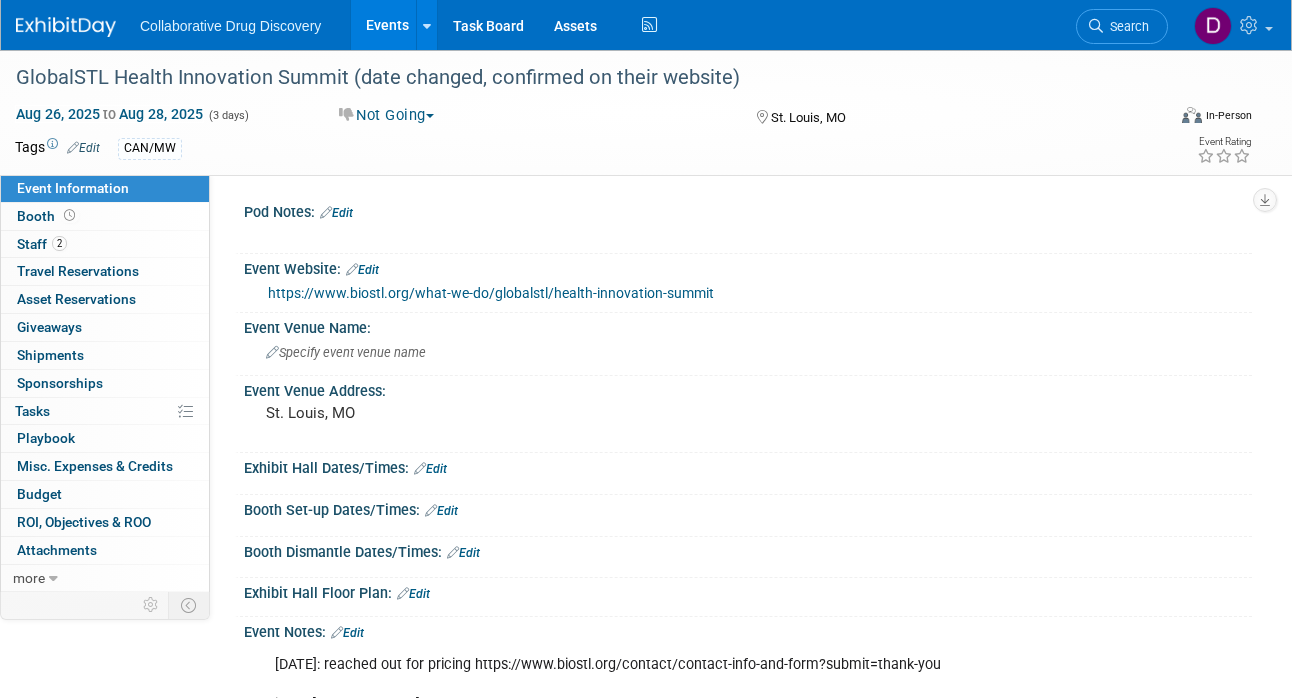 click on "https://www.biostl.org/what-we-do/globalstl/health-innovation-summit" at bounding box center (748, 292) 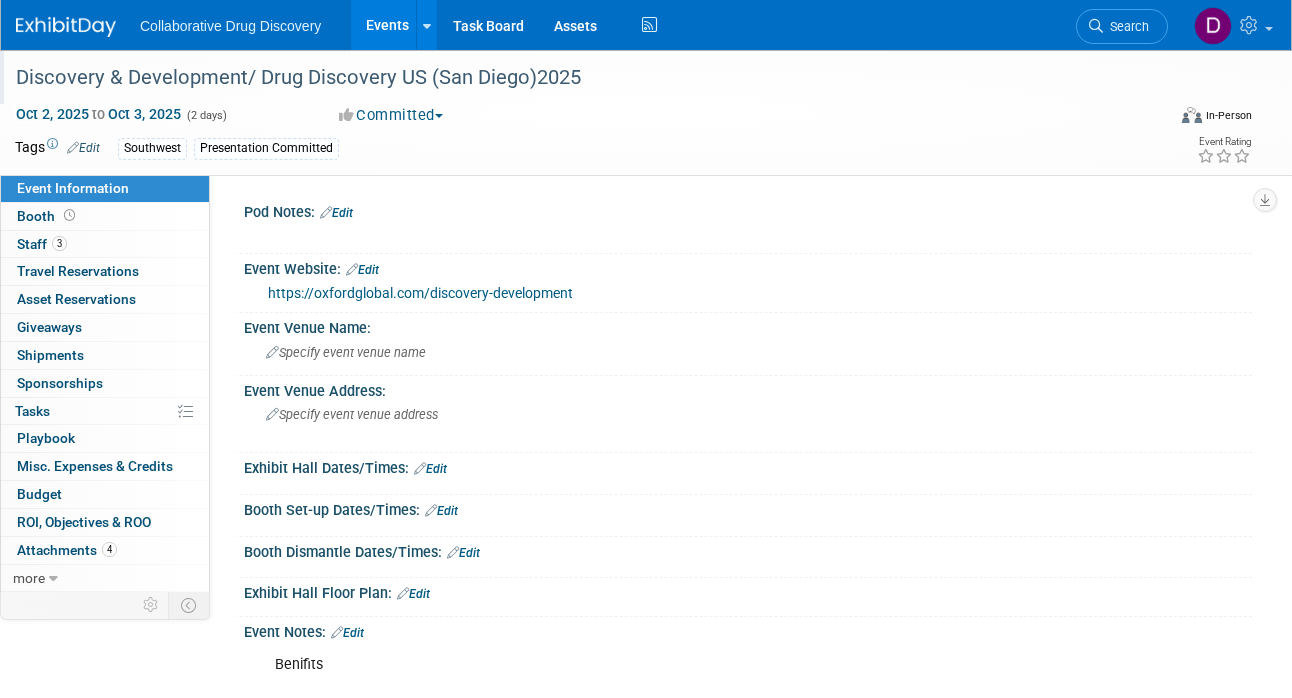 scroll, scrollTop: 0, scrollLeft: 0, axis: both 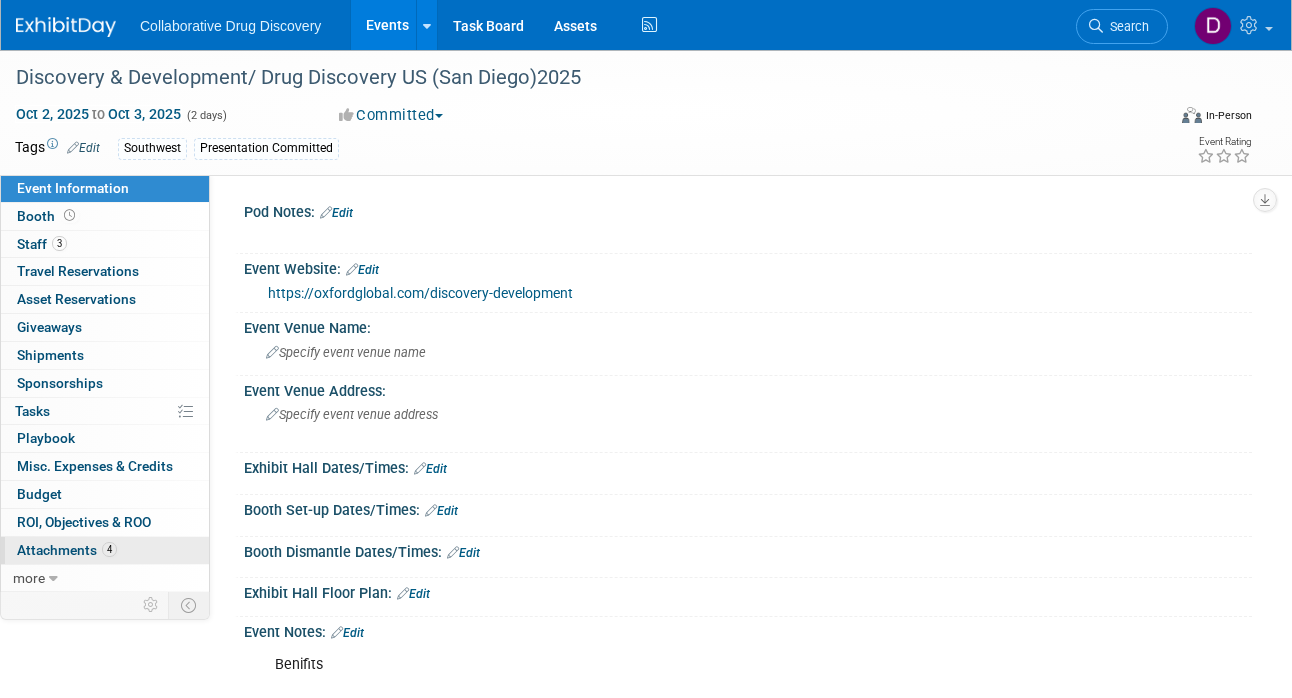 click on "4
Attachments 4" at bounding box center (105, 550) 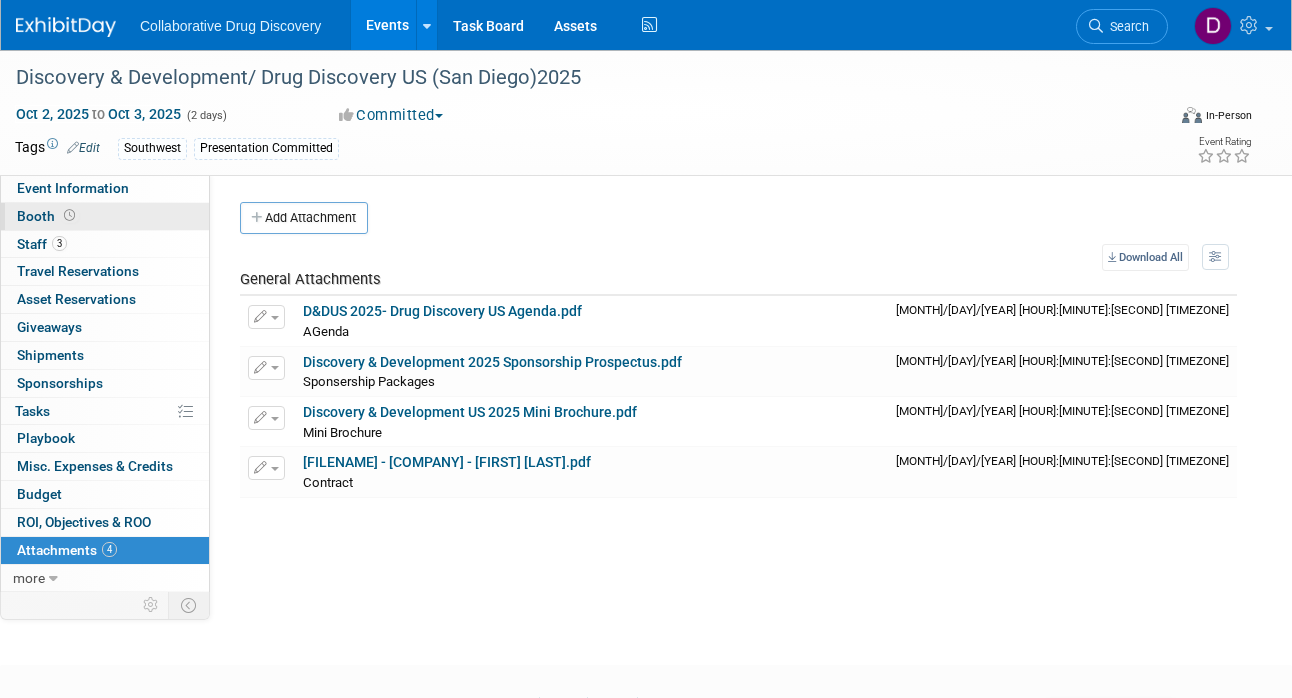 click on "Booth" at bounding box center (105, 216) 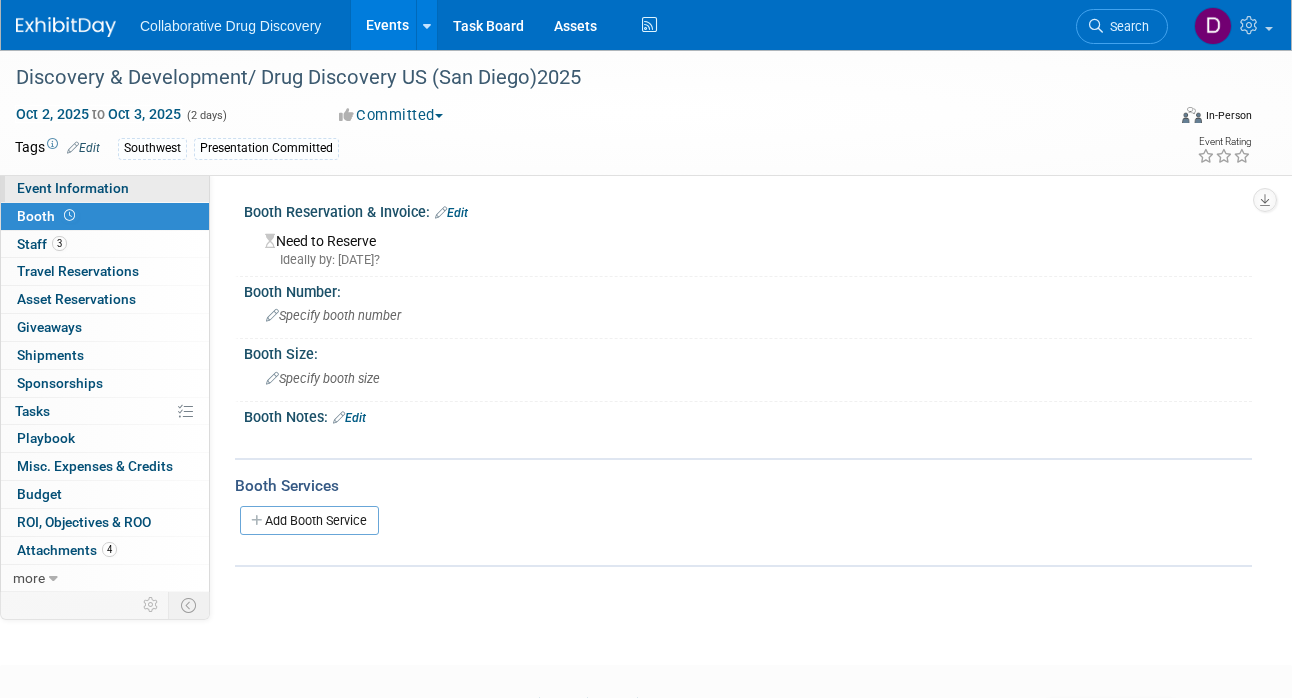 click on "Event Information" at bounding box center [105, 188] 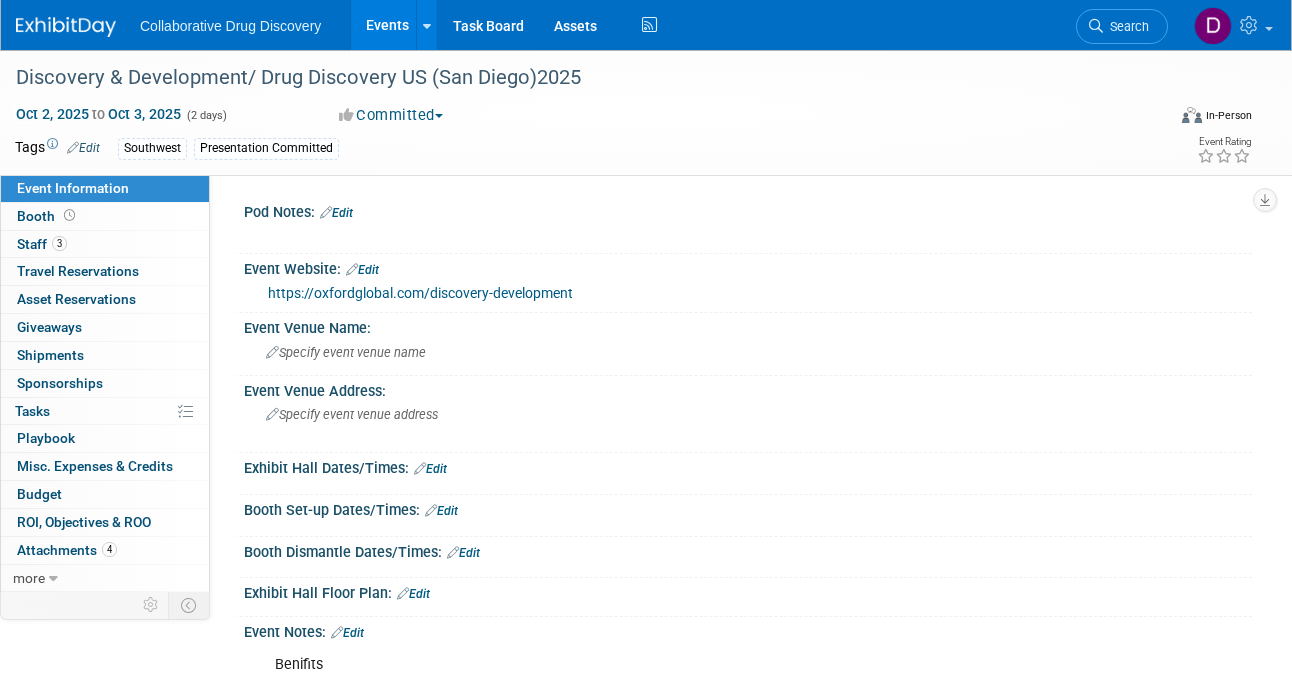 click on "https://oxfordglobal.com/discovery-development" at bounding box center (420, 293) 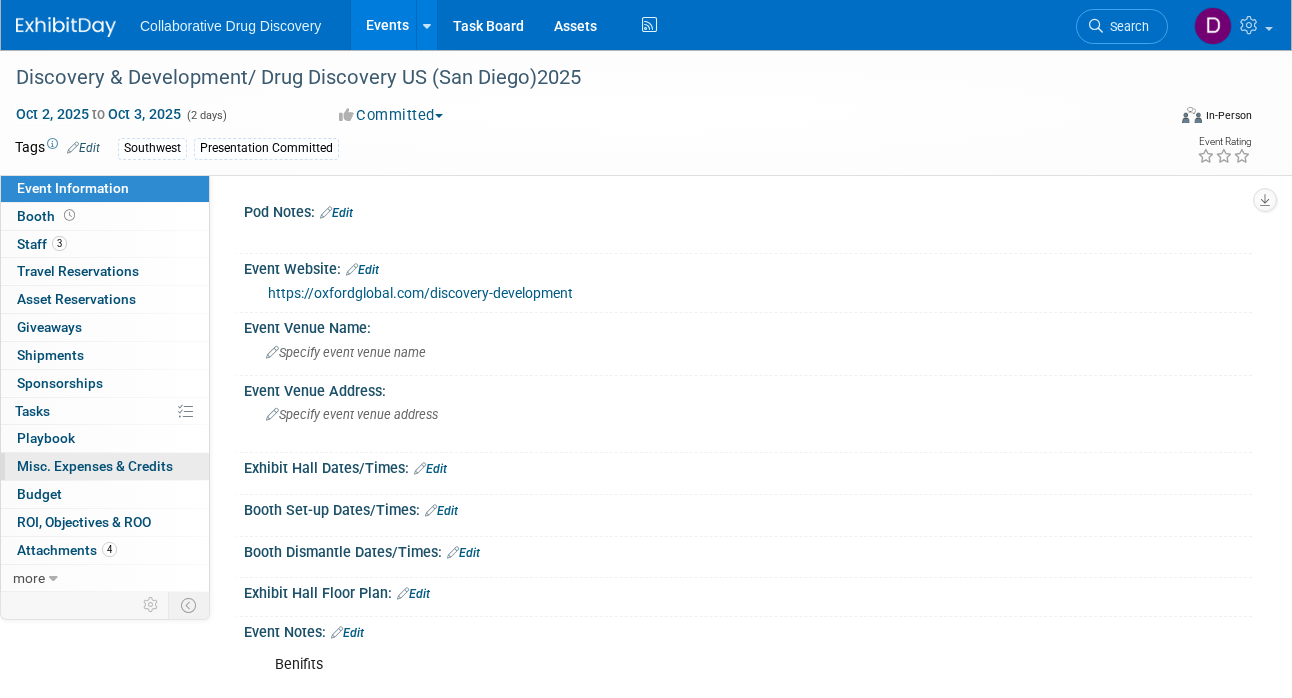 scroll, scrollTop: 20, scrollLeft: 0, axis: vertical 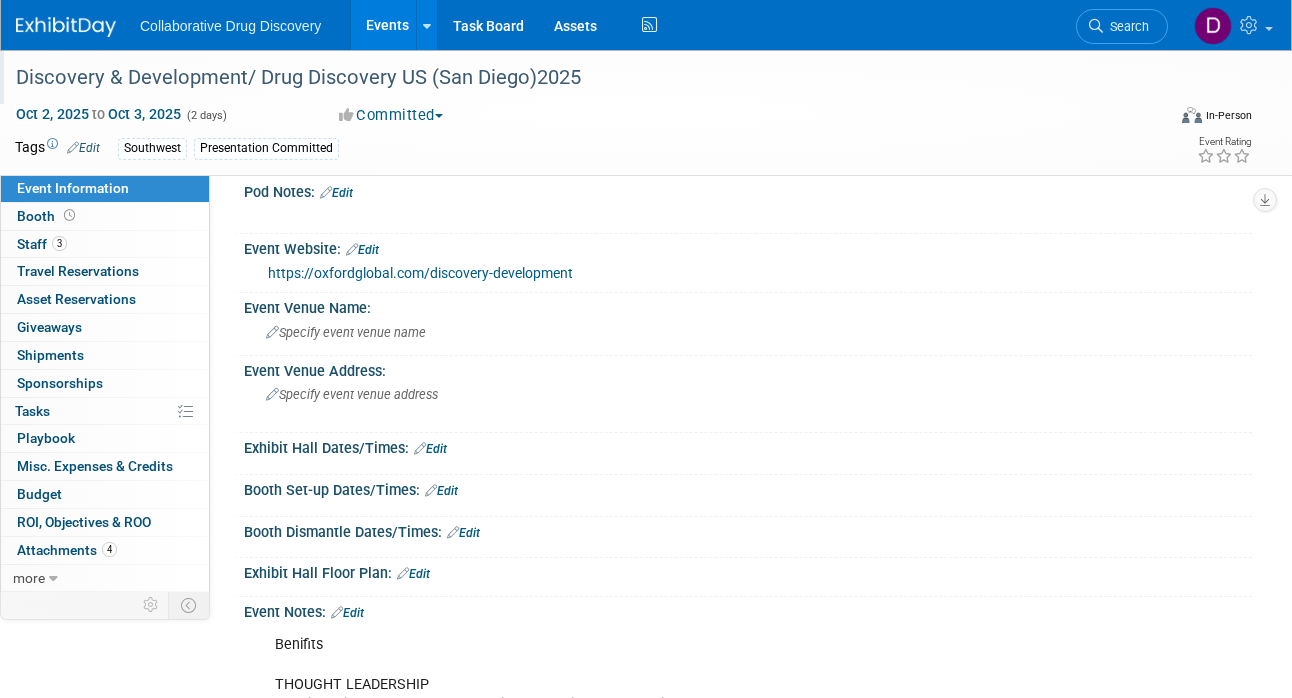 click on "Discovery & Development/ Drug Discovery US (San Diego)2025" at bounding box center (577, 78) 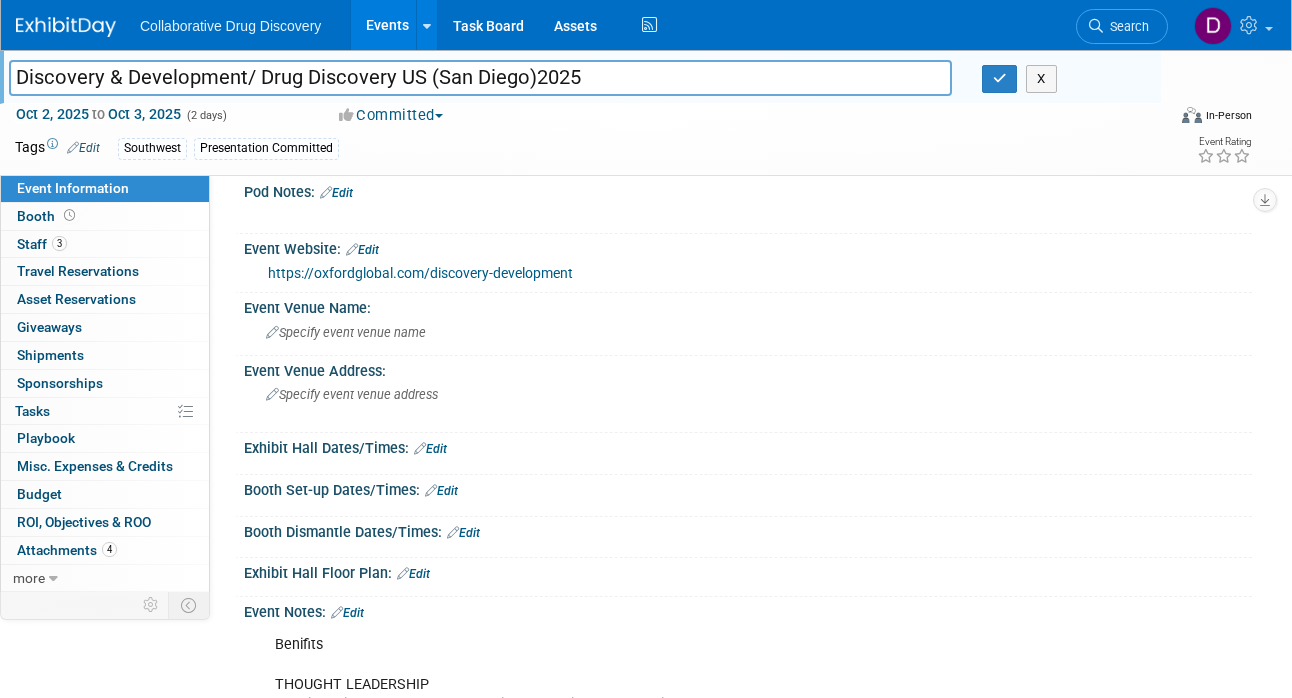 click on "Discovery & Development/ Drug Discovery US (San Diego)2025" at bounding box center [480, 77] 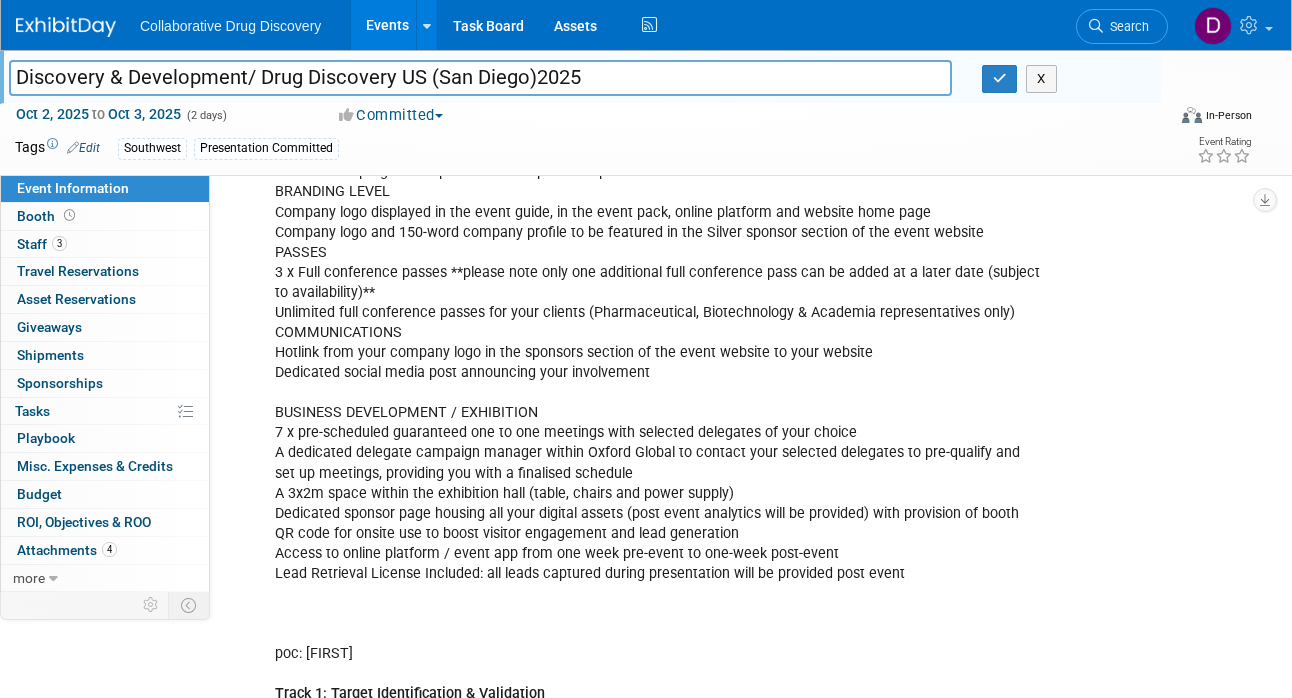 scroll, scrollTop: 379, scrollLeft: 0, axis: vertical 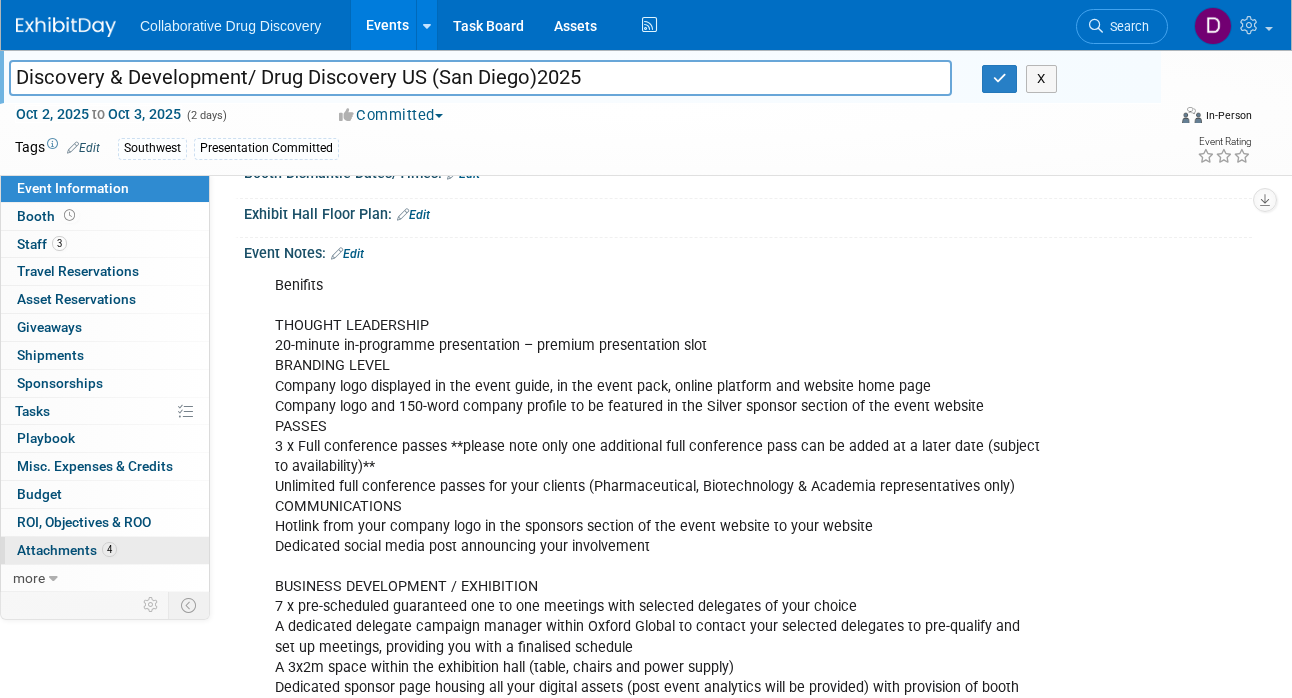 click on "4" at bounding box center (109, 549) 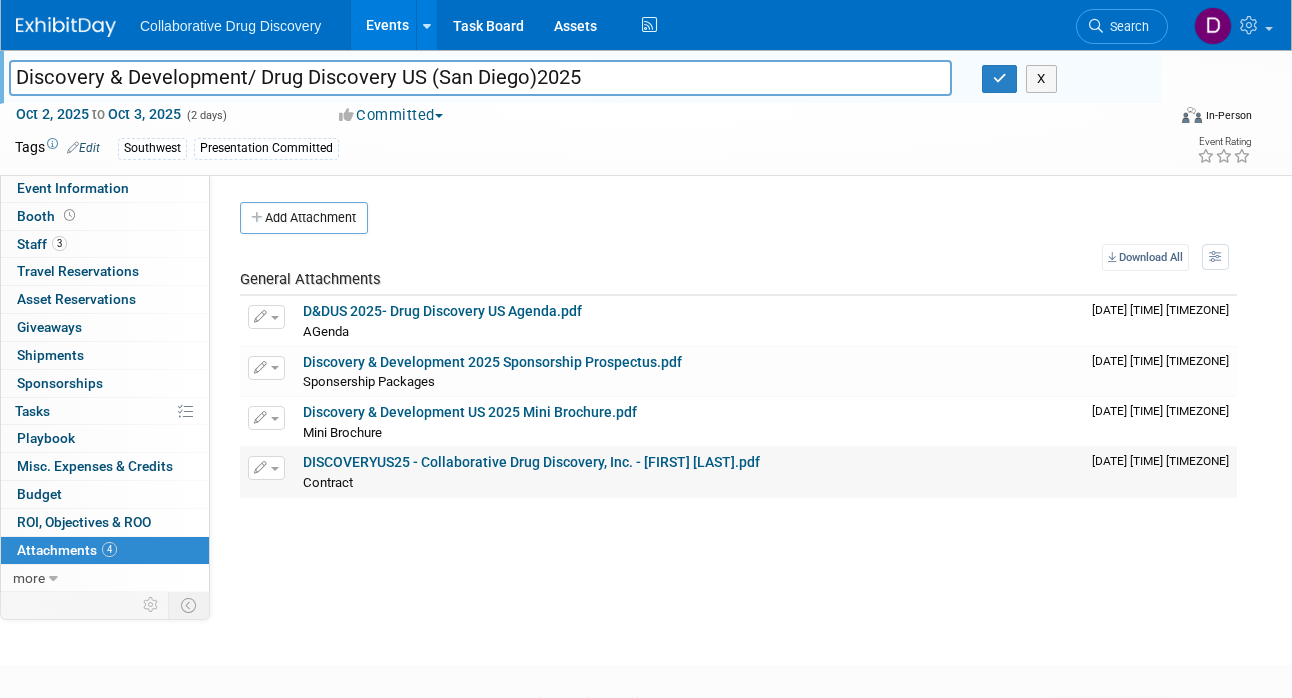 click on "DISCOVERYUS25 - Collaborative Drug Discovery, Inc. - Daniel Castro.pdf" at bounding box center (531, 462) 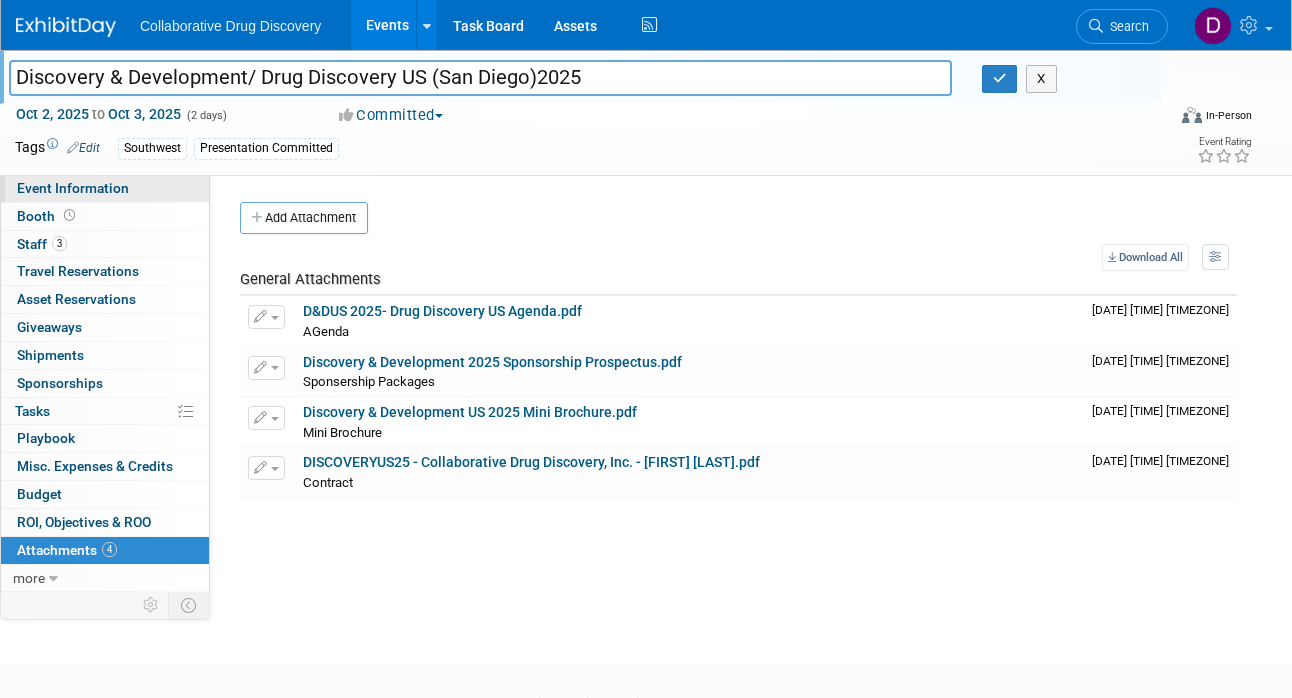 click on "Event Information" at bounding box center [105, 188] 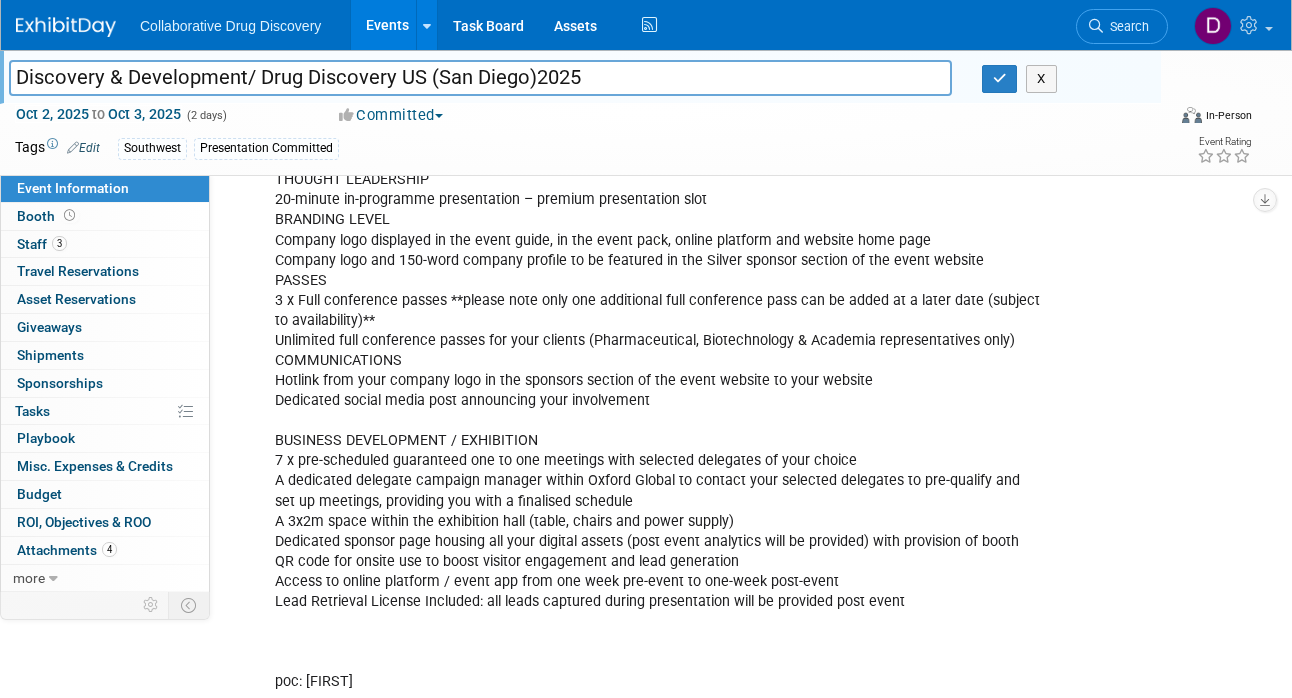 scroll, scrollTop: 686, scrollLeft: 0, axis: vertical 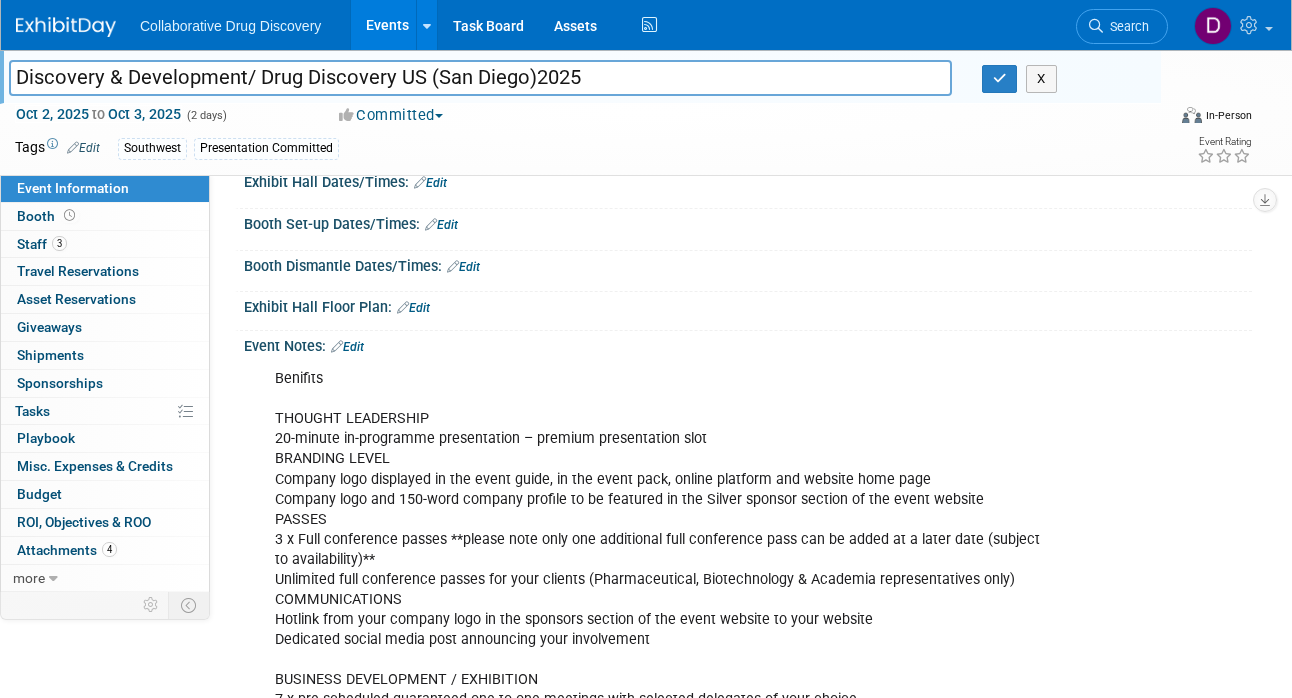 click on "Edit" at bounding box center [347, 347] 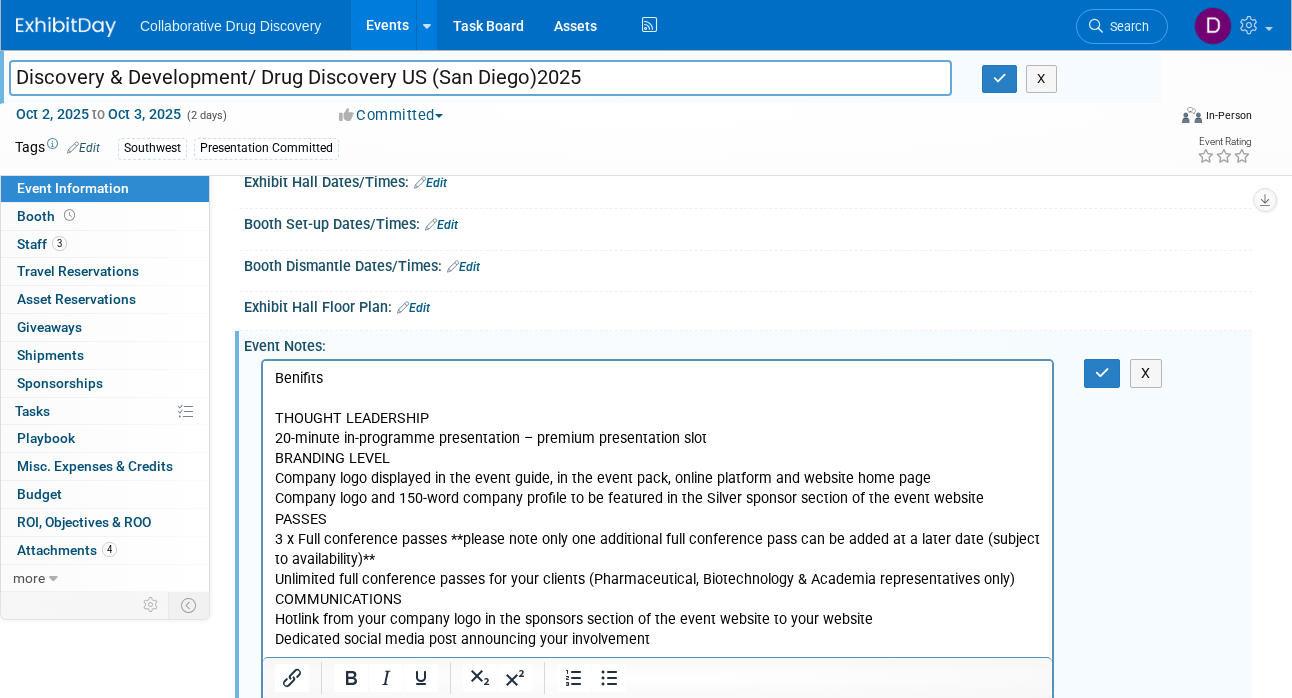 scroll, scrollTop: 0, scrollLeft: 0, axis: both 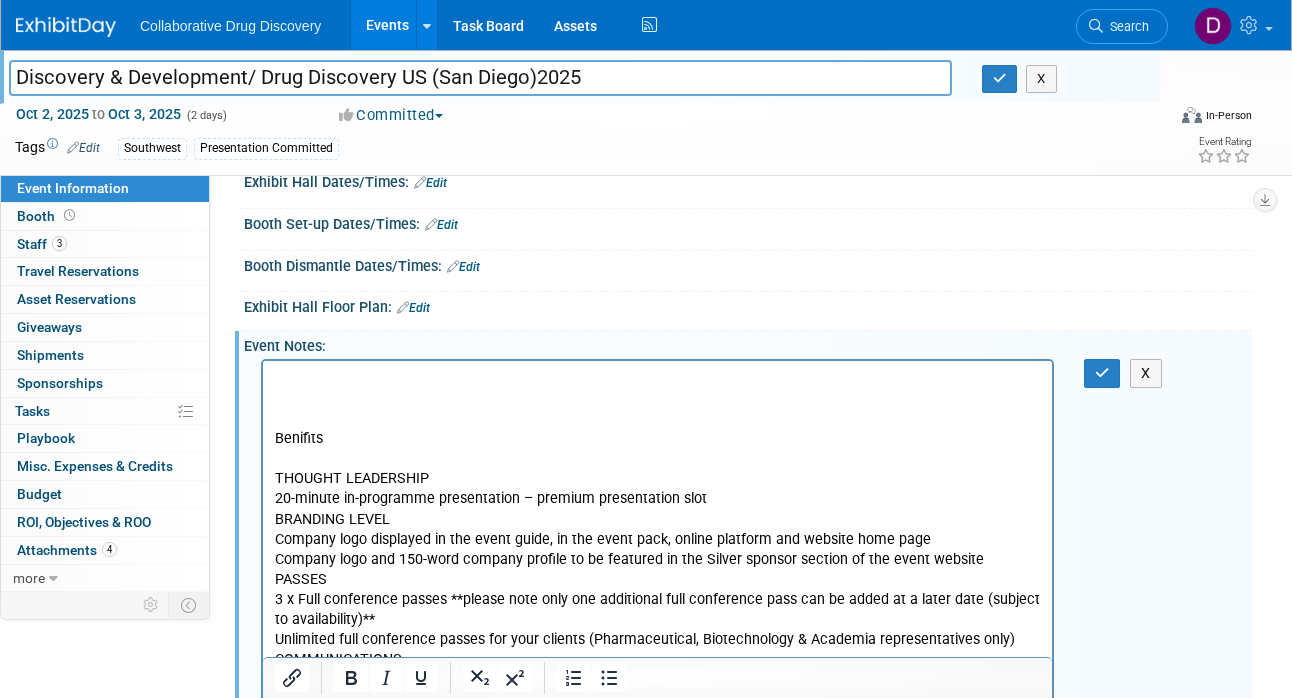 click at bounding box center (658, 379) 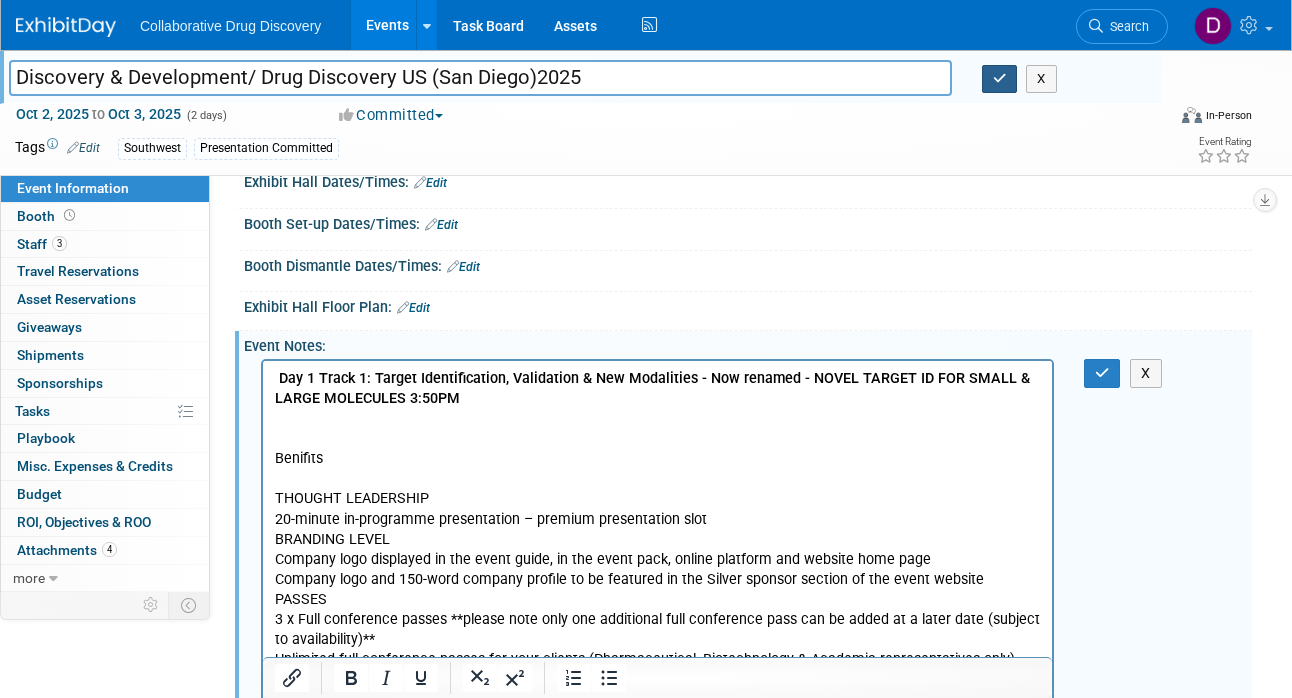 click at bounding box center [1000, 79] 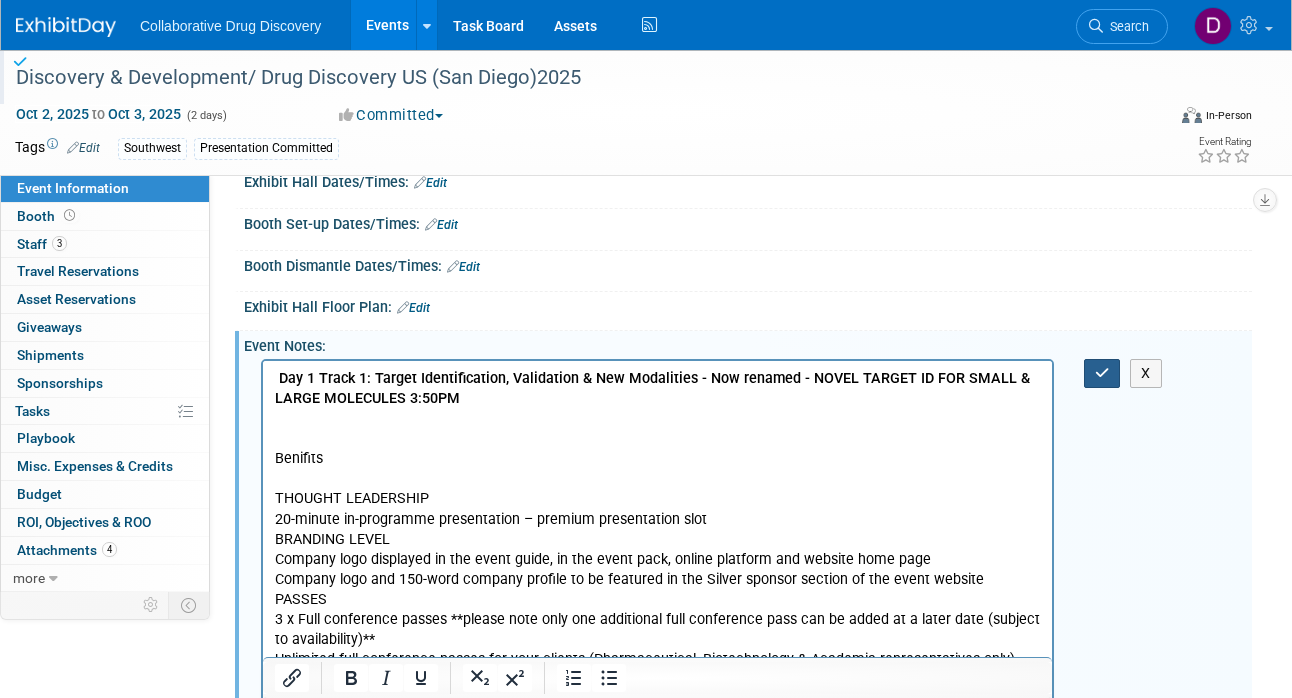 click at bounding box center [1102, 373] 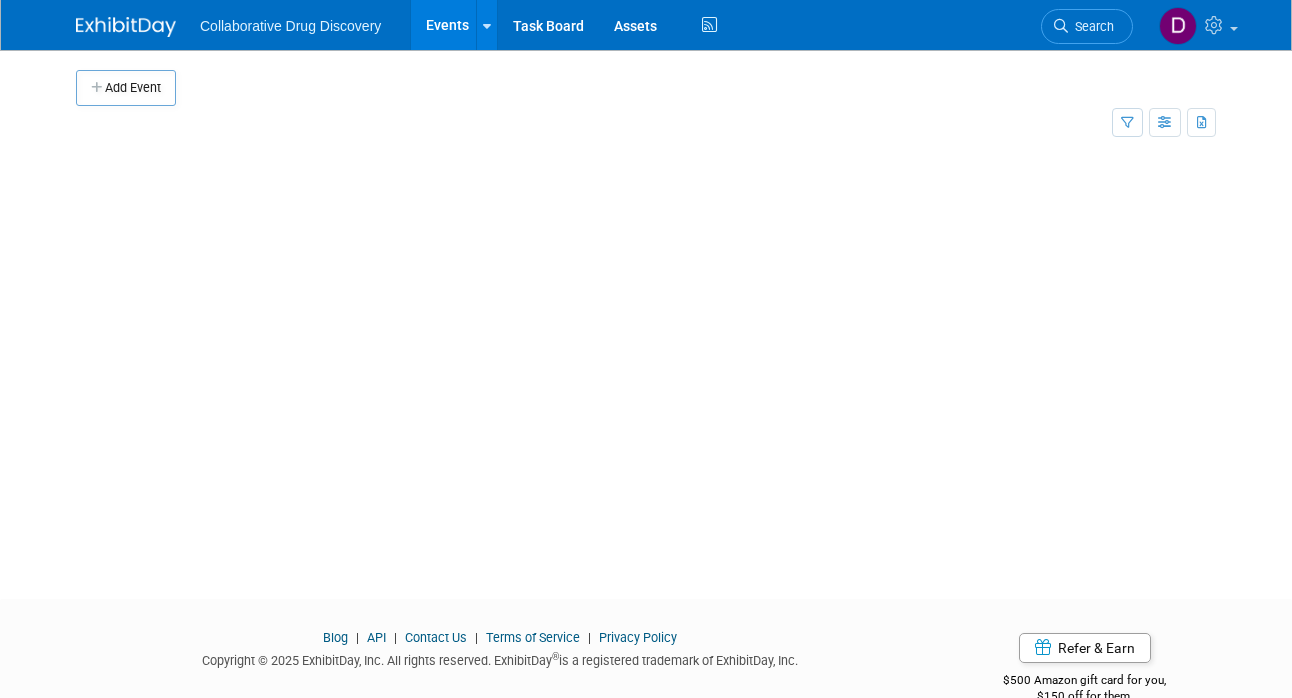 scroll, scrollTop: 0, scrollLeft: 0, axis: both 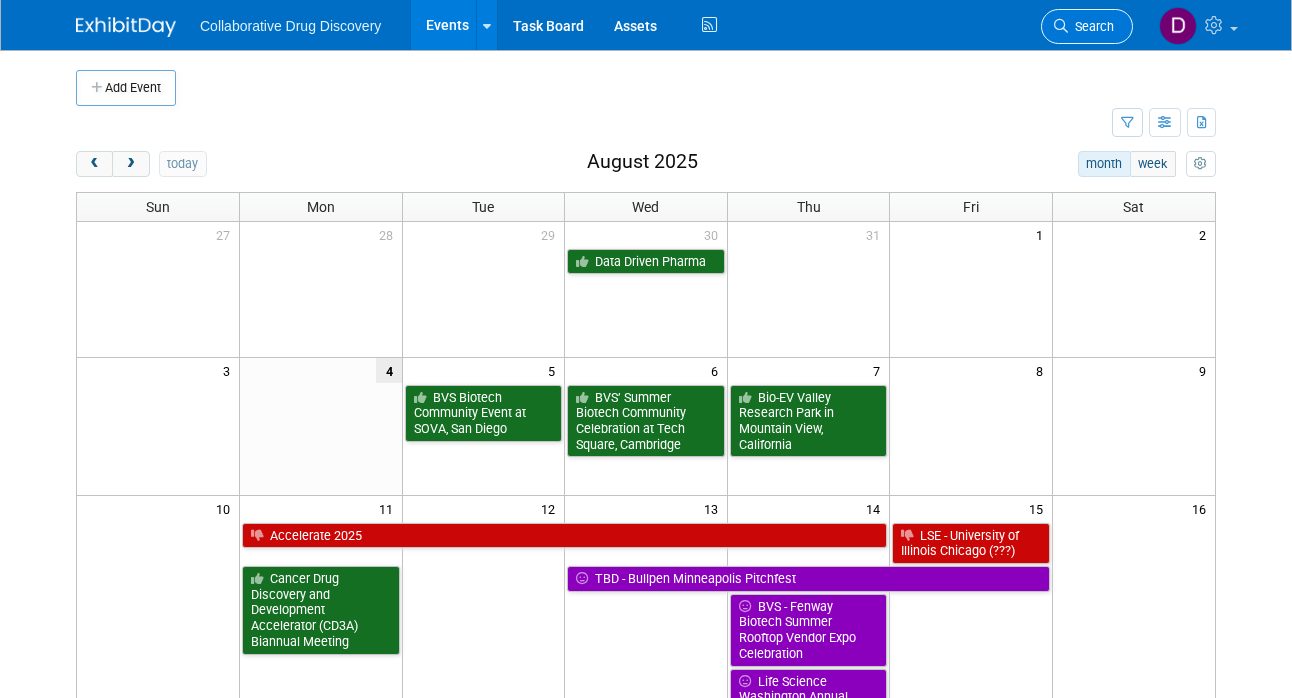 click on "Search" at bounding box center (1087, 26) 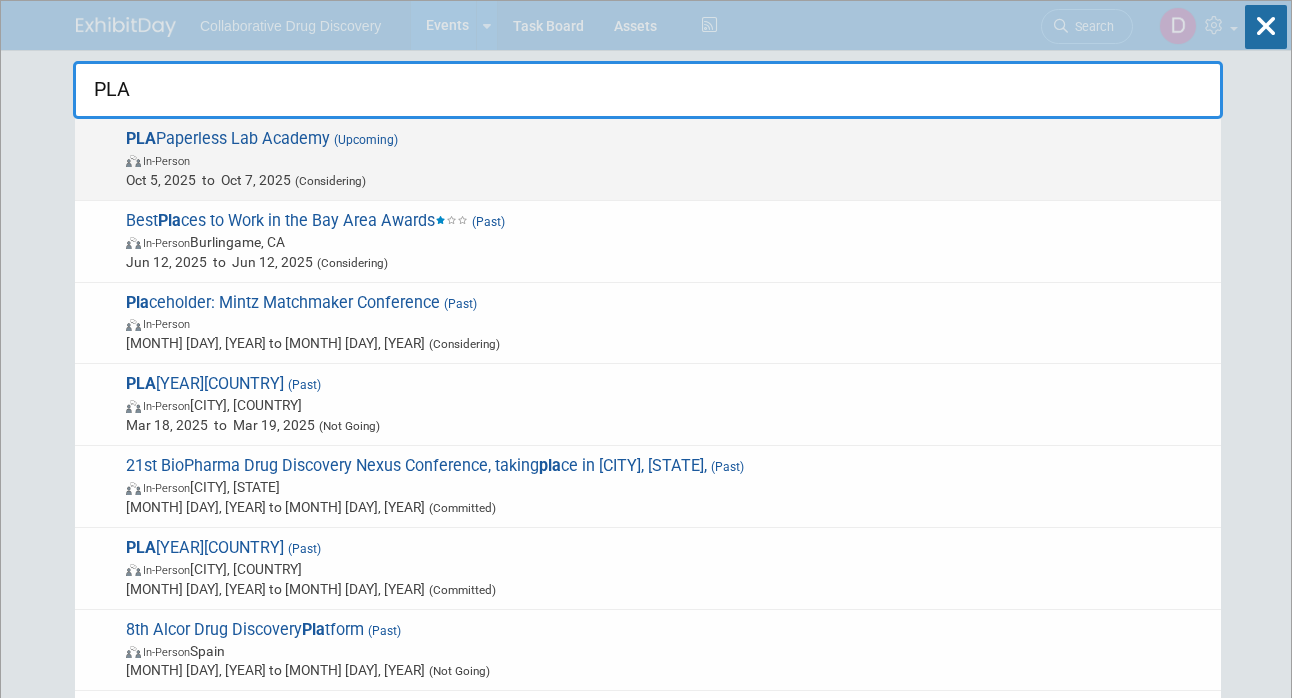 type on "PLA" 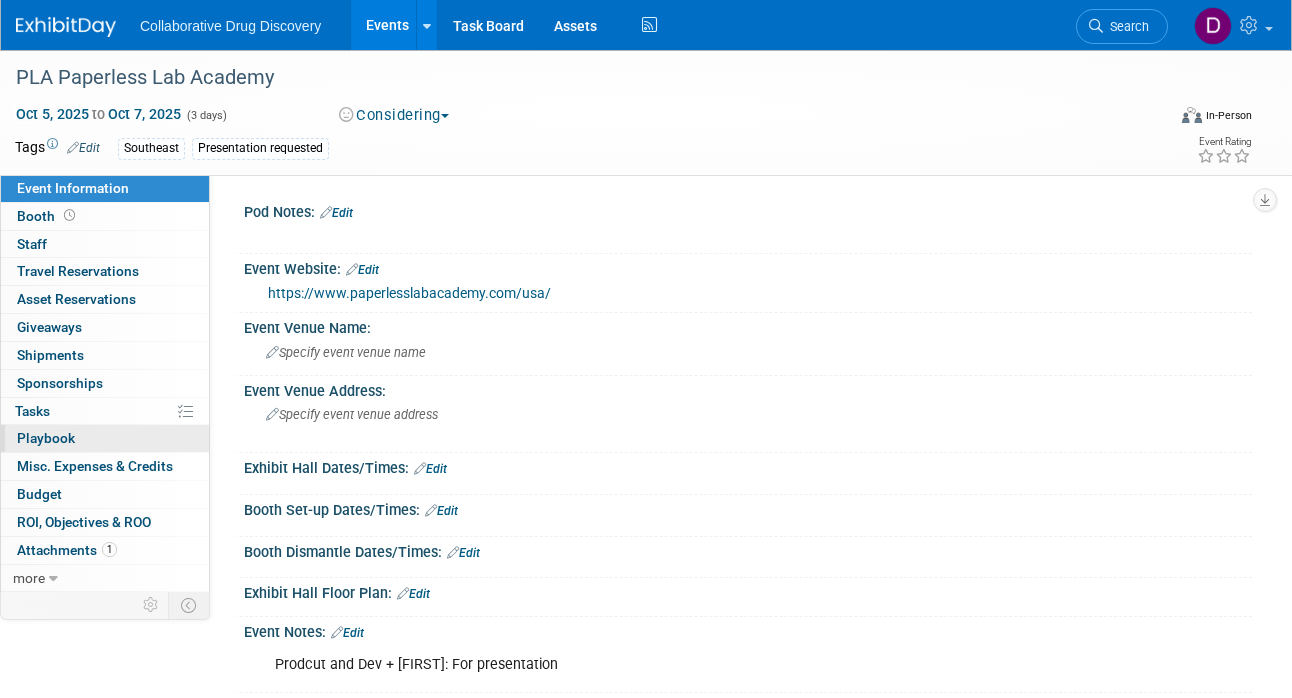 scroll, scrollTop: 0, scrollLeft: 0, axis: both 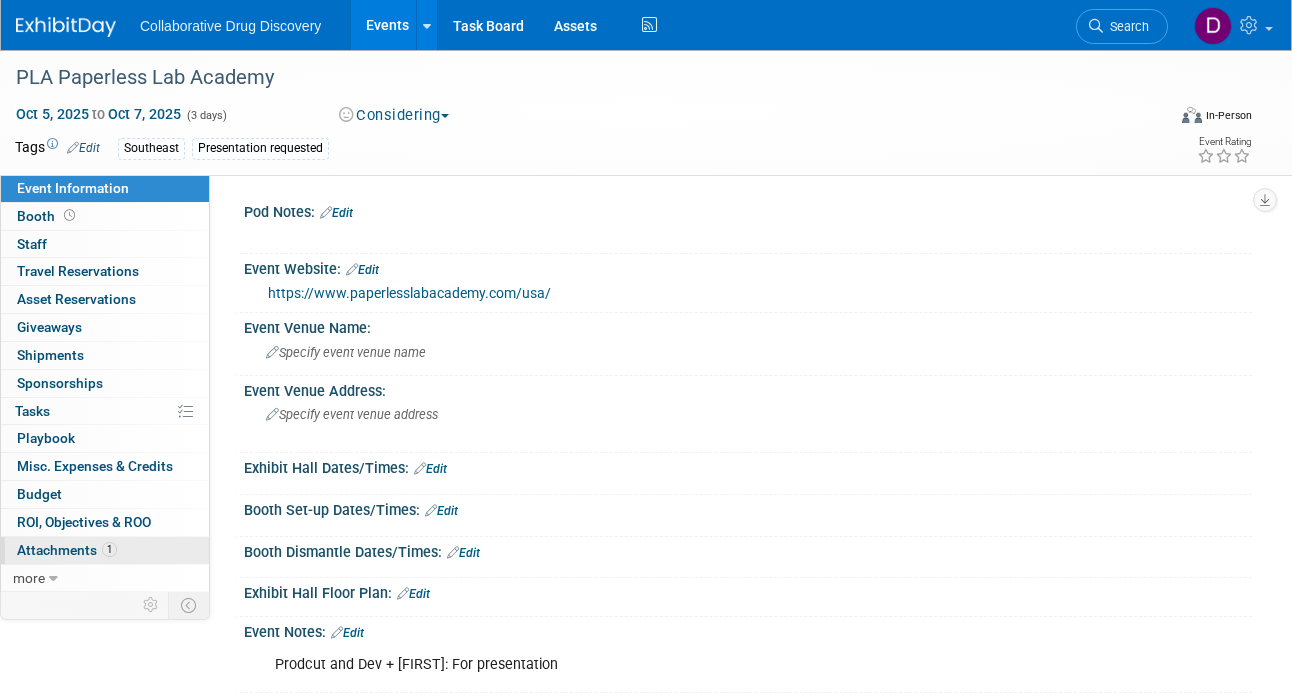 drag, startPoint x: 96, startPoint y: 545, endPoint x: 106, endPoint y: 540, distance: 11.18034 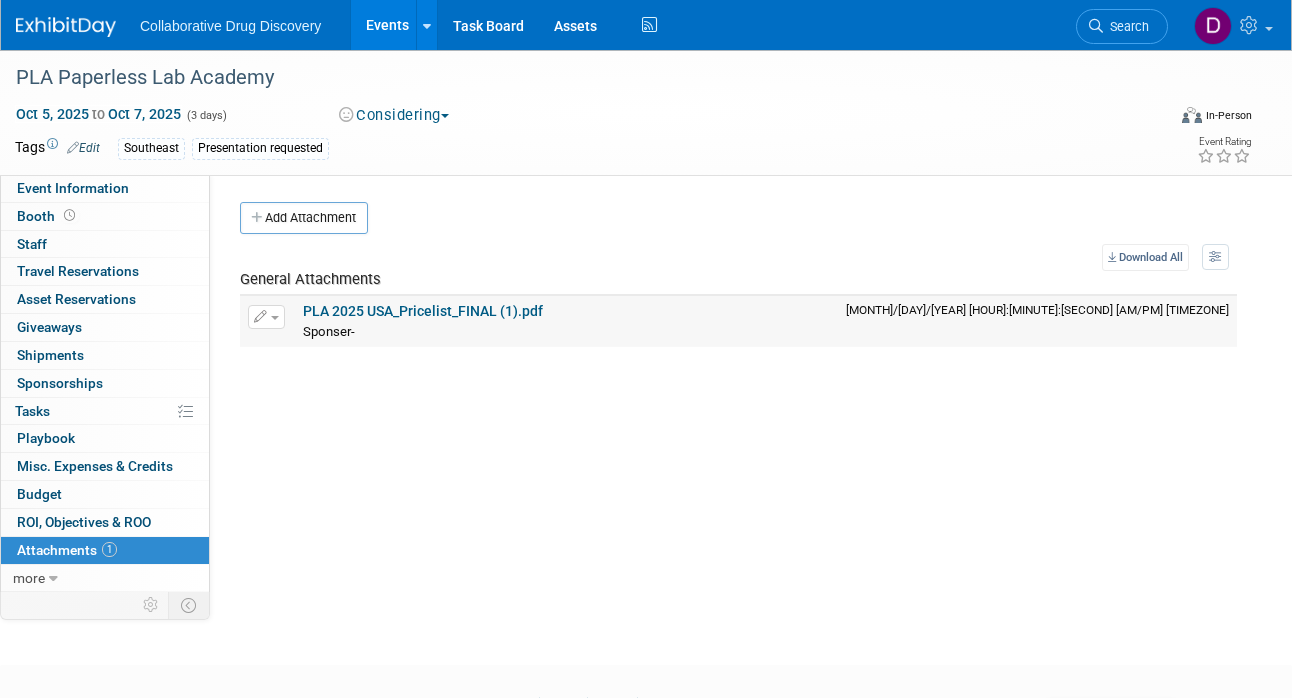 click on "PLA 2025 USA_Pricelist_FINAL (1).pdf" at bounding box center (423, 311) 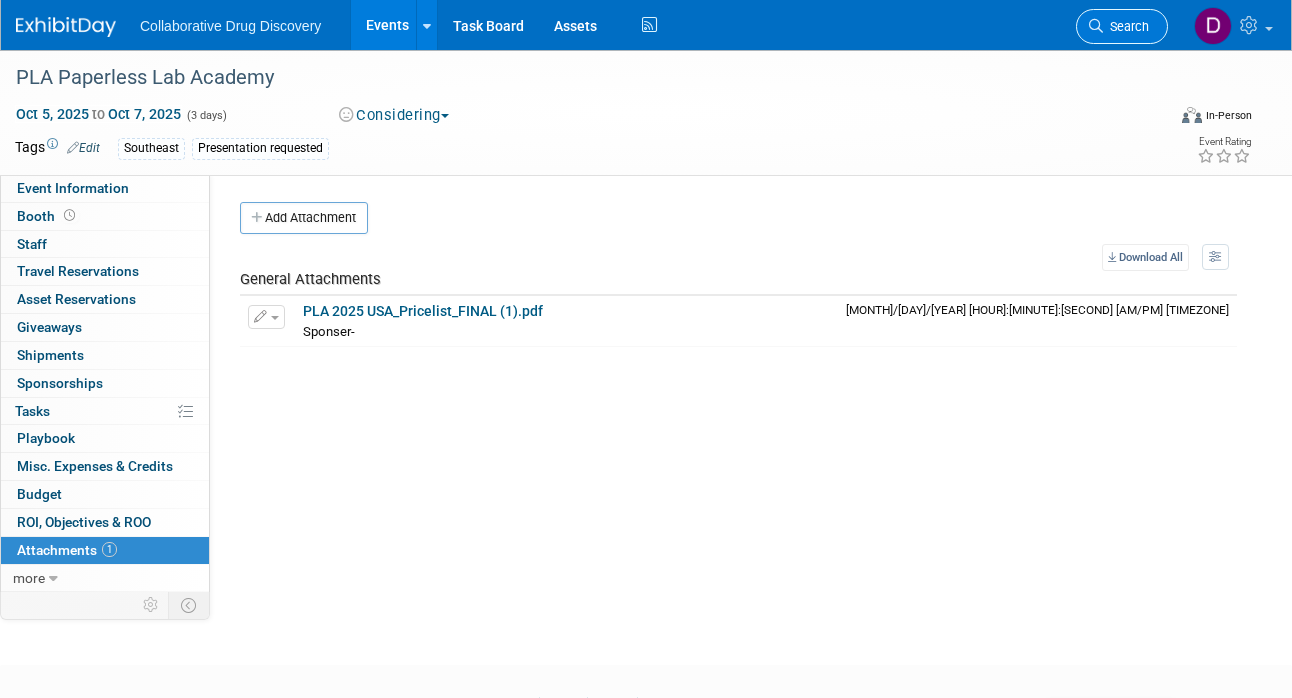 click on "Search" at bounding box center [1126, 26] 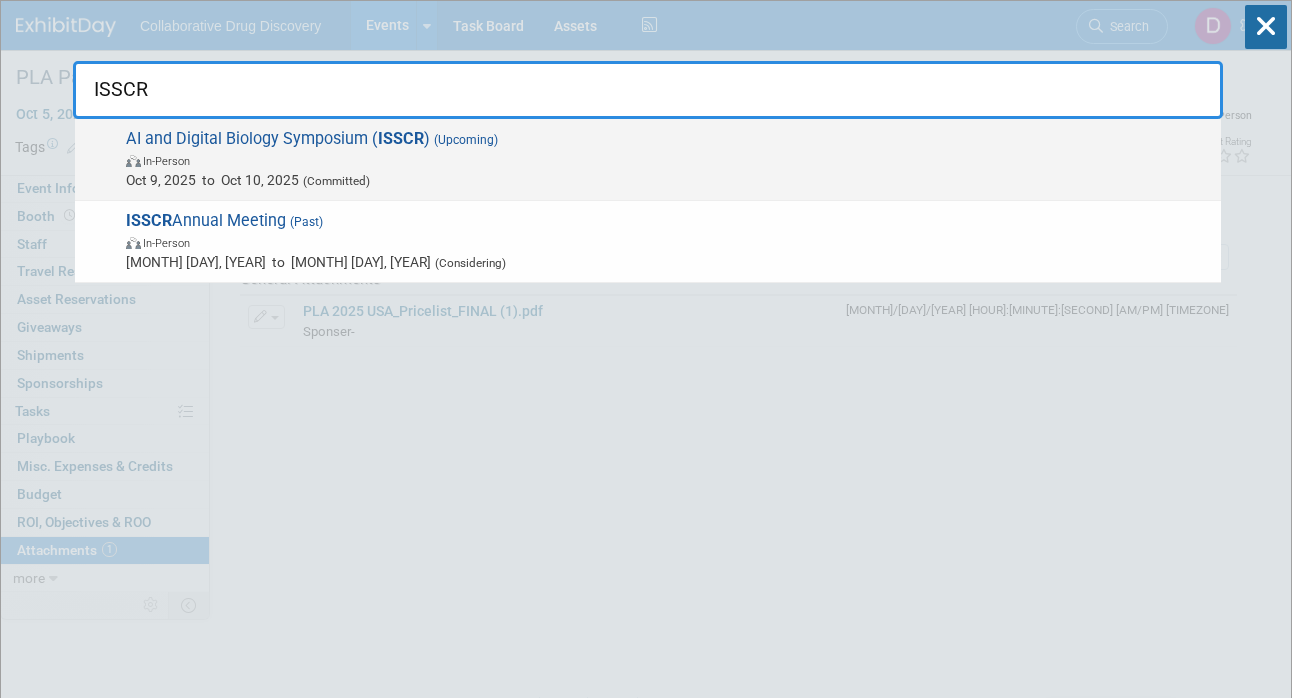 type on "ISSCR" 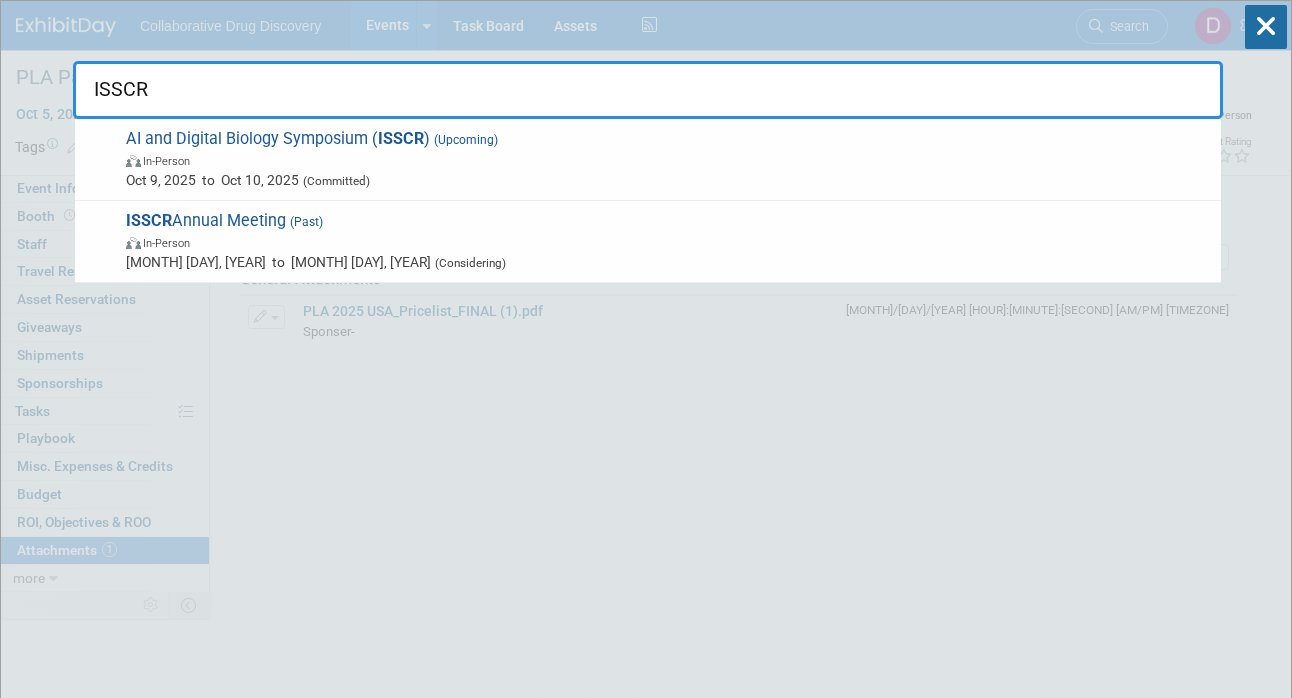 click on "In-Person" at bounding box center [668, 160] 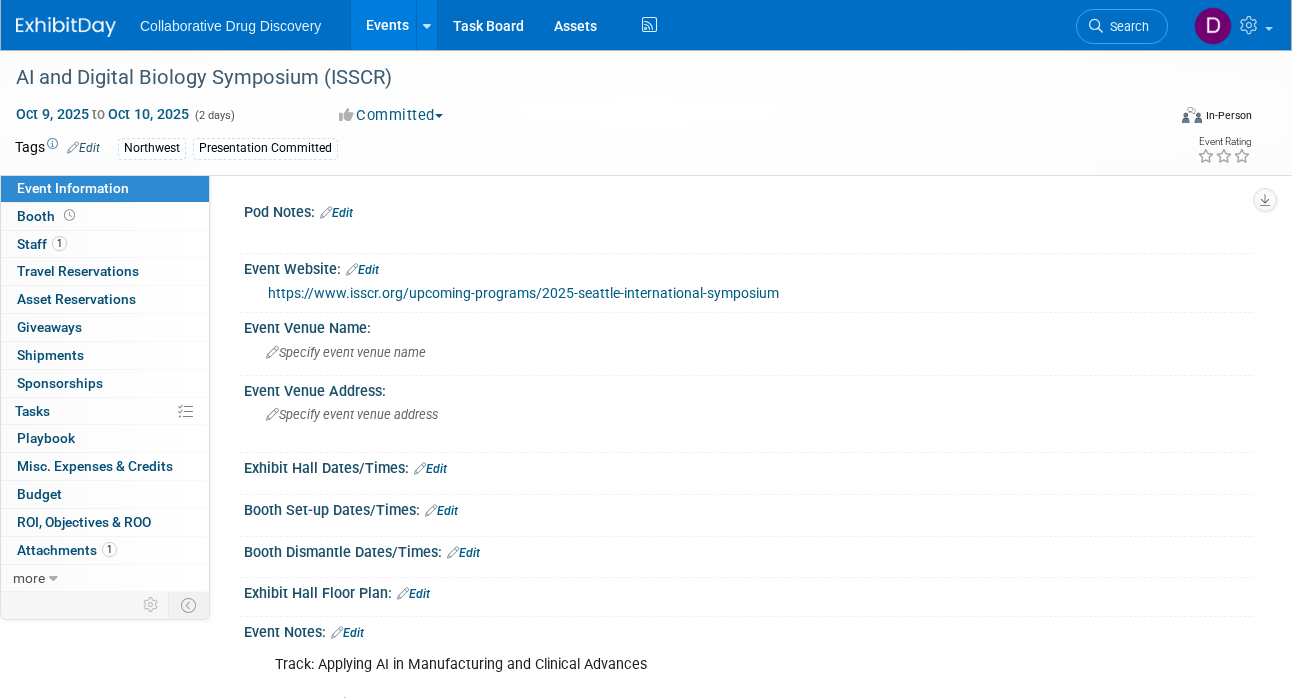 scroll, scrollTop: 0, scrollLeft: 0, axis: both 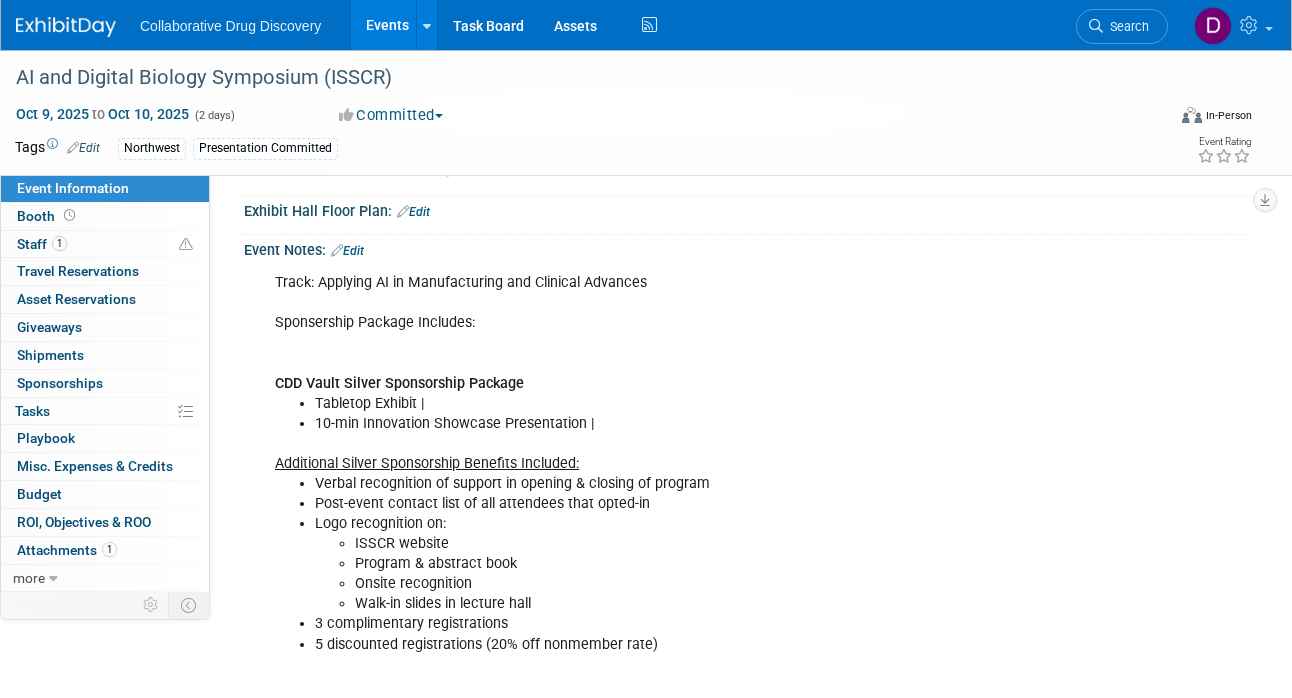 click on "Track: Applying [NAME] in [NAME] and [NAME] [NAME] [NAME] Includes:  [NAME] [NAME] [NAME]  [NAME] [NAME] |  [NUMBER]-min [NAME] [NAME] |   [NAME] [NAME] [NAME] Included: [NAME] [NAME] of support in [NAME] & [NAME] of program [NAME] [NAME] of all attendees that opted-in [NAME] [NAME] on: [NAME] website [NAME] & [NAME] book [NAME] [NAME] slides in [NAME] [NUMBER] complimentary registrations [NUMBER] discounted registrations ([NUMBER]% off [NAME] rate) [EMAIL] If we want to do this event, the main contact would be [FIRST] [LAST] (https://www.linkedin.com/in/chris-barry-2645851a/). [FIRST] met [FIRST] [LAST] at [NAME] [YEAR] in [CITY]. [FIRST] says that these regional events typically bring about 300-400 attendees. Their annual meeting brings in about 3,000-4,000 people." at bounding box center (657, 564) 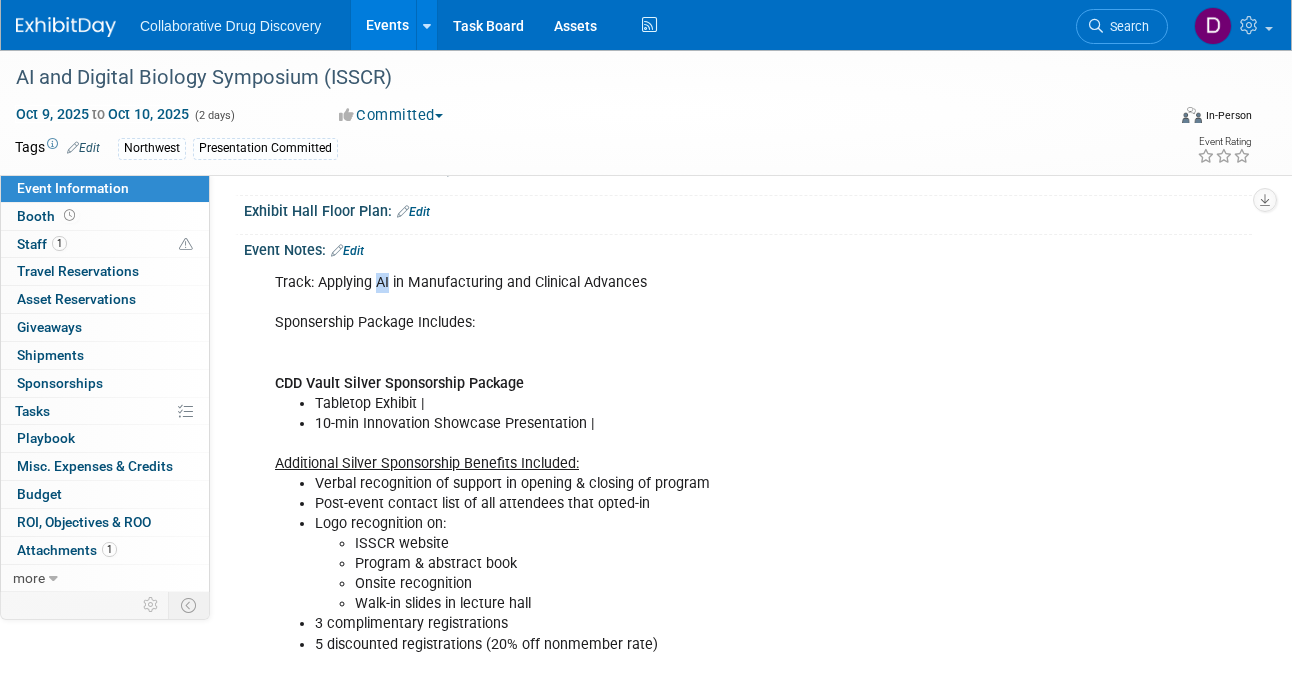 click on "Track: Applying [NAME] in [NAME] and [NAME] [NAME] [NAME] Includes:  [NAME] [NAME] [NAME]  [NAME] [NAME] |  [NUMBER]-min [NAME] [NAME] |   [NAME] [NAME] [NAME] Included: [NAME] [NAME] of support in [NAME] & [NAME] of program [NAME] [NAME] of all attendees that opted-in [NAME] [NAME] on: [NAME] website [NAME] & [NAME] book [NAME] [NAME] slides in [NAME] [NUMBER] complimentary registrations [NUMBER] discounted registrations ([NUMBER]% off [NAME] rate) [EMAIL] If we want to do this event, the main contact would be [FIRST] [LAST] (https://www.linkedin.com/in/chris-barry-2645851a/). [FIRST] met [FIRST] [LAST] at [NAME] [YEAR] in [CITY]. [FIRST] says that these regional events typically bring about 300-400 attendees. Their annual meeting brings in about 3,000-4,000 people." at bounding box center [657, 564] 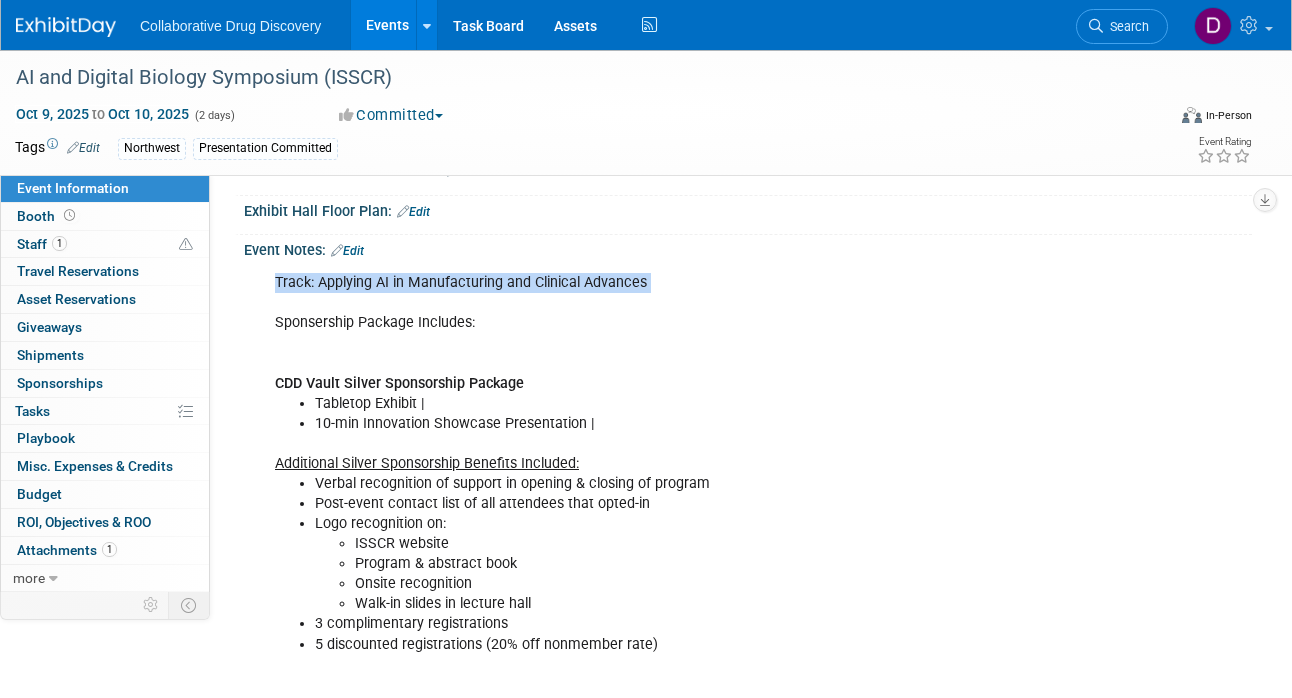 click on "Track: Applying AI in Manufacturing and Clinical Advances  Sponsership Package Includes:  CDD Vault Silver Sponsorship Package  Tabletop Exhibit |  10-min Innovation Showcase Presentation |    Additional Silver Sponsorship Benefits Included: Verbal recognition of support in opening & closing of program Post-event contact list of all attendees that opted-in Logo recognition on: ISSCR website Program & abstract book Onsite recognition Walk-in slides in lecture hall 3 complimentary registrations 5 discounted registrations (20% off nonmember rate) abstracts@isscr.org If we want to do this event, the main contact would be Chris Barry (https://www.linkedin.com/in/chris-barry-2645851a/). Phuong met Chris Barry at LISNW 2025 in Seattle. Chris says that these regional events typically bring about 300-400 attendees. Their annual meeting brings in about 3,000-4,000 people." at bounding box center (657, 564) 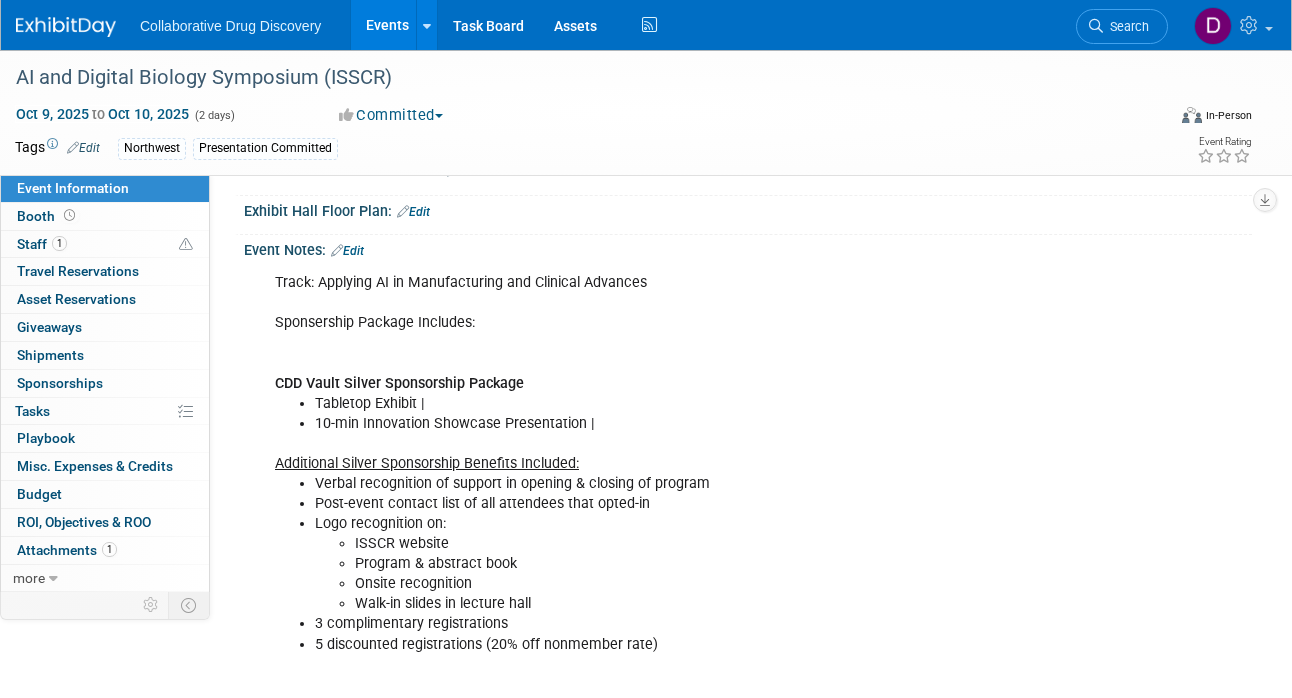 click on "Track: Applying AI in Manufacturing and Clinical Advances  Sponsership Package Includes:  CDD Vault Silver Sponsorship Package  Tabletop Exhibit |  10-min Innovation Showcase Presentation |    Additional Silver Sponsorship Benefits Included: Verbal recognition of support in opening & closing of program Post-event contact list of all attendees that opted-in Logo recognition on: ISSCR website Program & abstract book Onsite recognition Walk-in slides in lecture hall 3 complimentary registrations 5 discounted registrations (20% off nonmember rate) abstracts@isscr.org If we want to do this event, the main contact would be Chris Barry (https://www.linkedin.com/in/chris-barry-2645851a/). Phuong met Chris Barry at LISNW 2025 in Seattle. Chris says that these regional events typically bring about 300-400 attendees. Their annual meeting brings in about 3,000-4,000 people." at bounding box center [657, 564] 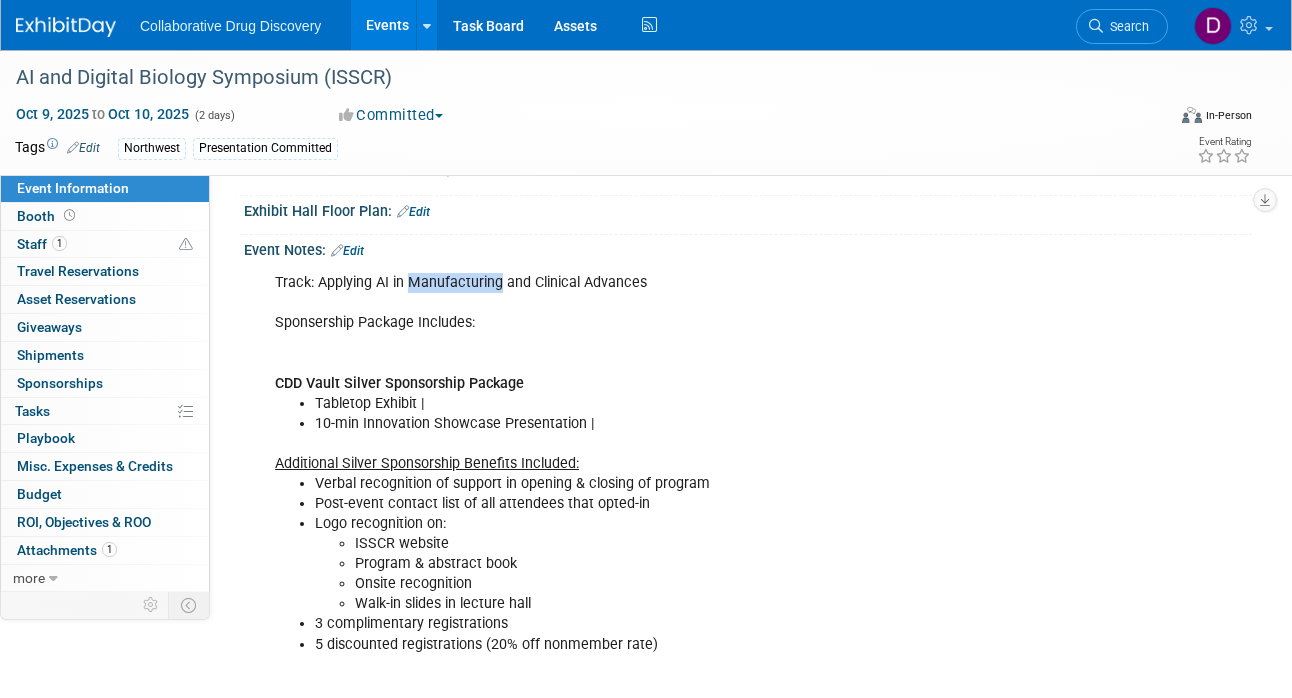 click on "Track: Applying AI in Manufacturing and Clinical Advances  Sponsership Package Includes:  CDD Vault Silver Sponsorship Package  Tabletop Exhibit |  10-min Innovation Showcase Presentation |    Additional Silver Sponsorship Benefits Included: Verbal recognition of support in opening & closing of program Post-event contact list of all attendees that opted-in Logo recognition on: ISSCR website Program & abstract book Onsite recognition Walk-in slides in lecture hall 3 complimentary registrations 5 discounted registrations (20% off nonmember rate) abstracts@isscr.org If we want to do this event, the main contact would be Chris Barry (https://www.linkedin.com/in/chris-barry-2645851a/). Phuong met Chris Barry at LISNW 2025 in Seattle. Chris says that these regional events typically bring about 300-400 attendees. Their annual meeting brings in about 3,000-4,000 people." at bounding box center (657, 564) 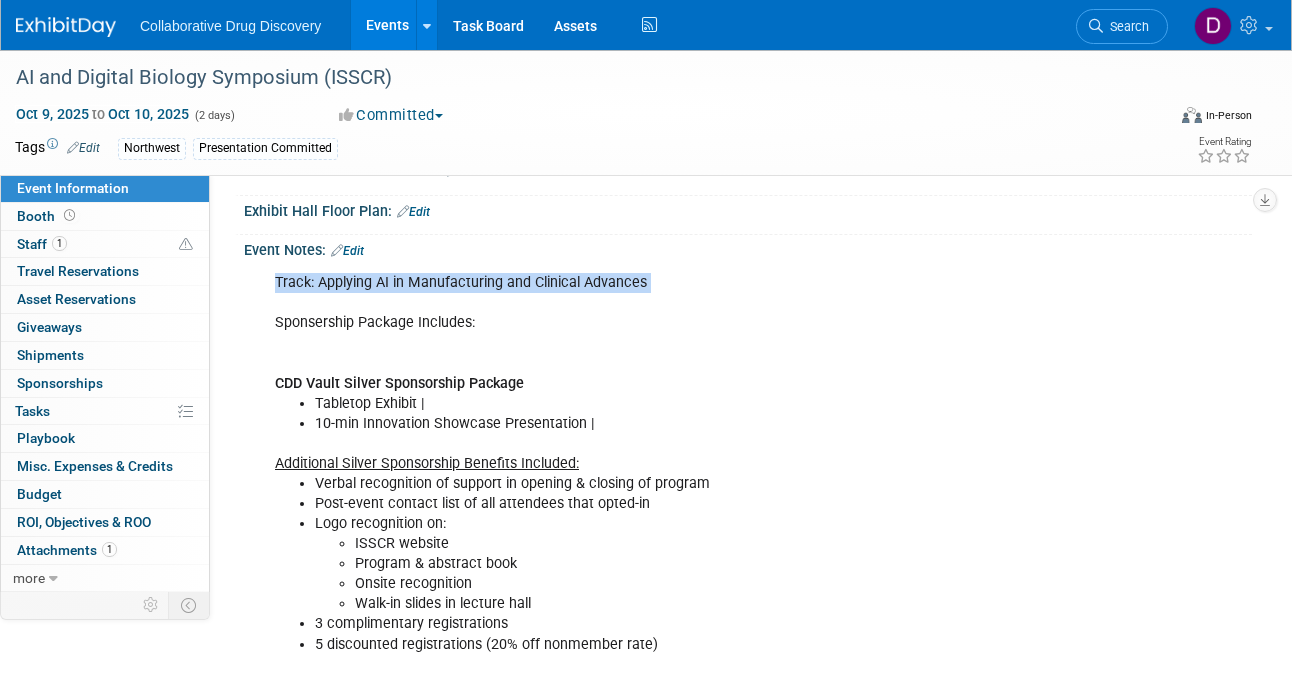 click on "Track: Applying AI in Manufacturing and Clinical Advances  Sponsership Package Includes:  CDD Vault Silver Sponsorship Package  Tabletop Exhibit |  10-min Innovation Showcase Presentation |    Additional Silver Sponsorship Benefits Included: Verbal recognition of support in opening & closing of program Post-event contact list of all attendees that opted-in Logo recognition on: ISSCR website Program & abstract book Onsite recognition Walk-in slides in lecture hall 3 complimentary registrations 5 discounted registrations (20% off nonmember rate) abstracts@isscr.org If we want to do this event, the main contact would be Chris Barry (https://www.linkedin.com/in/chris-barry-2645851a/). Phuong met Chris Barry at LISNW 2025 in Seattle. Chris says that these regional events typically bring about 300-400 attendees. Their annual meeting brings in about 3,000-4,000 people." at bounding box center (657, 564) 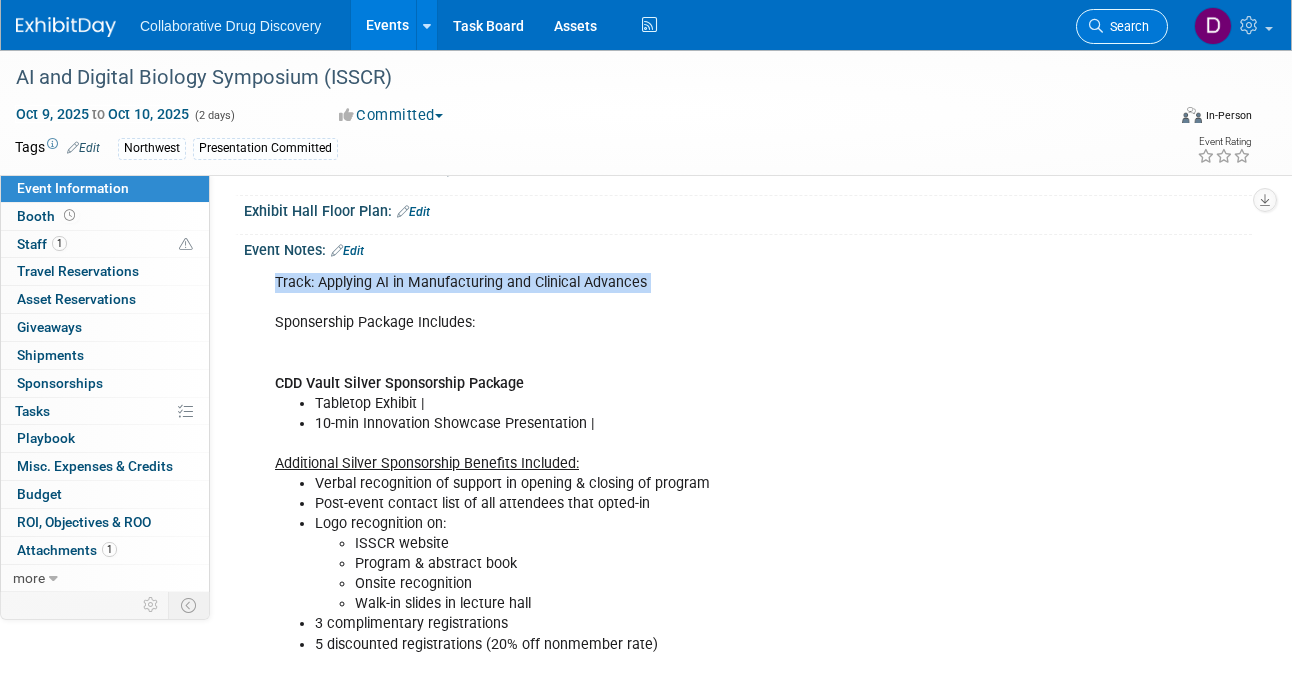 click on "Search" at bounding box center [1126, 26] 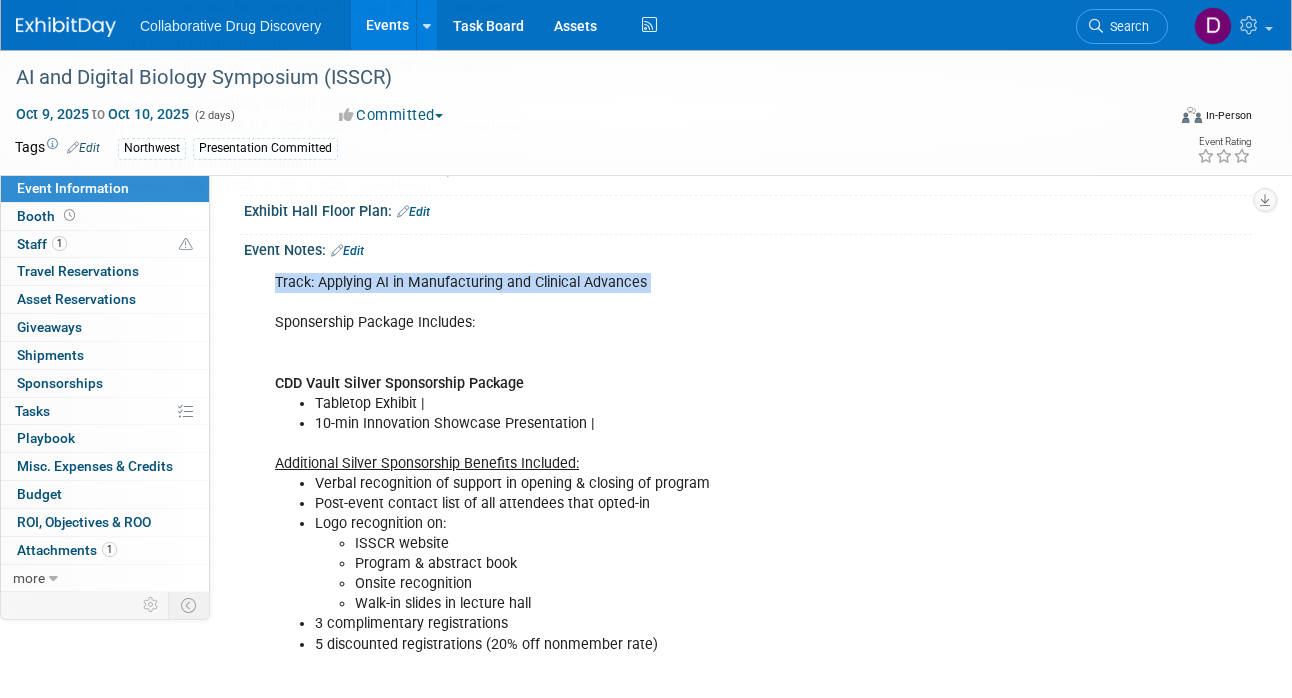 scroll, scrollTop: 0, scrollLeft: 0, axis: both 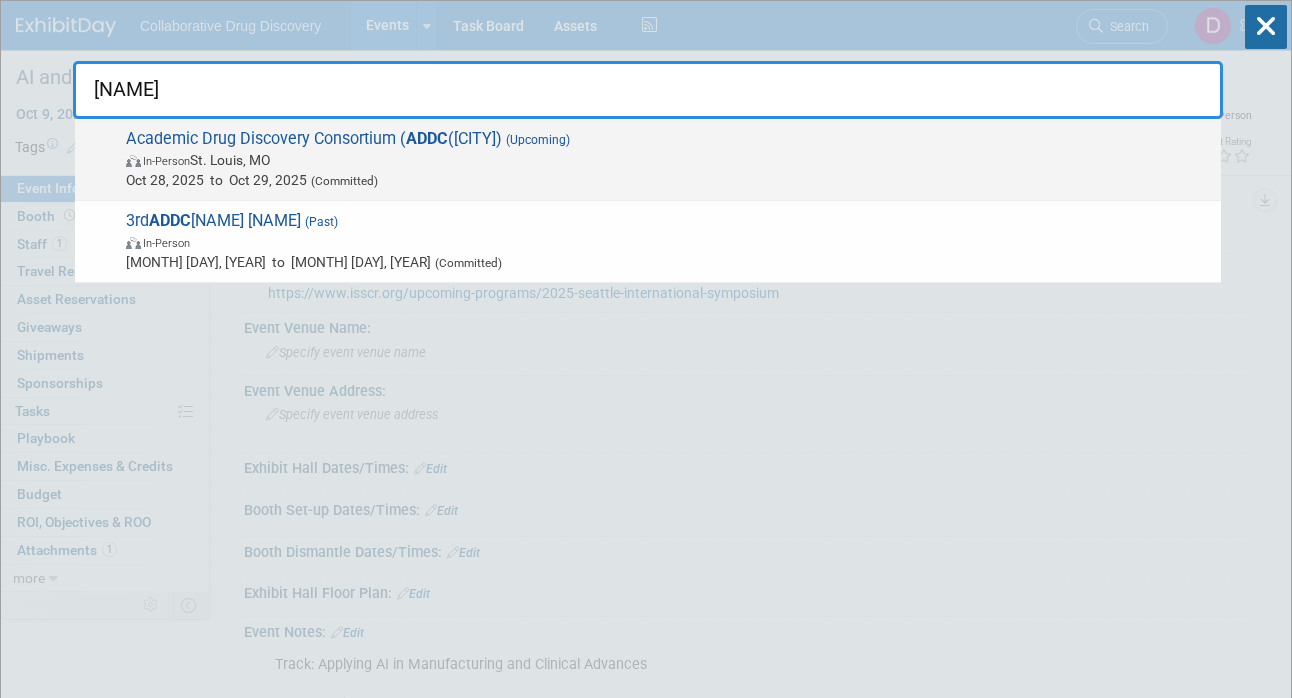 type on "addc" 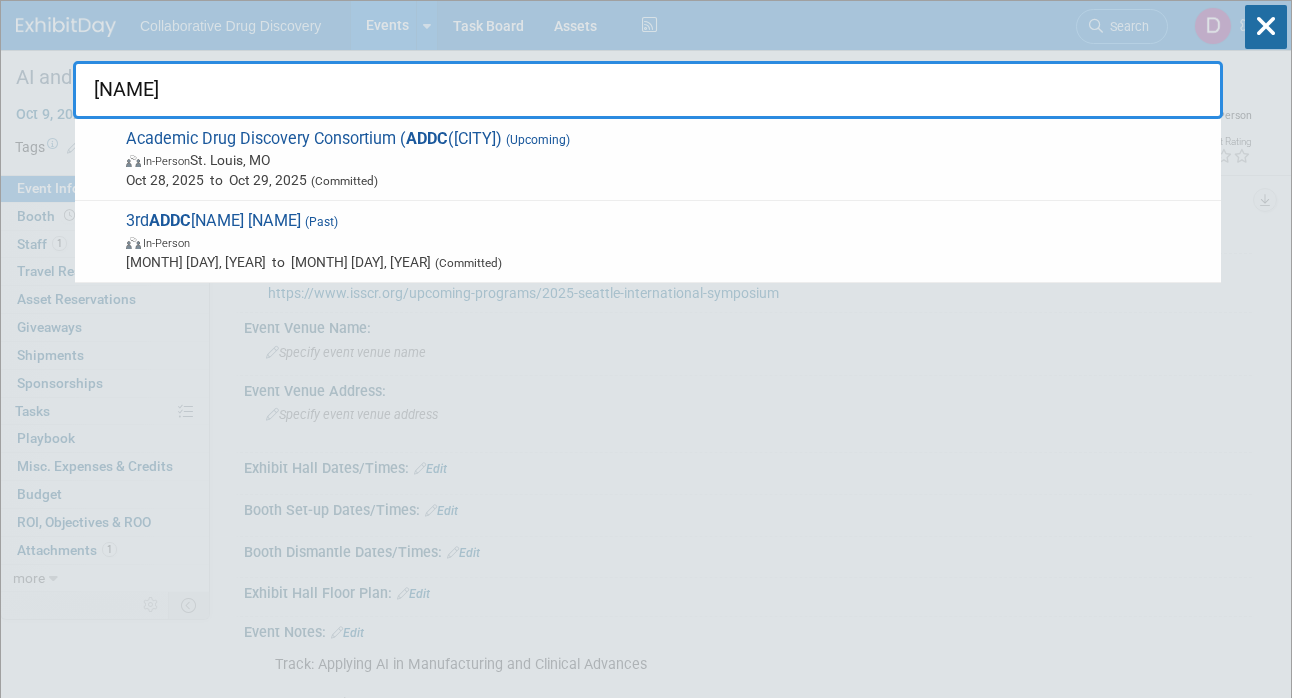 click on "(Committed)" at bounding box center [342, 181] 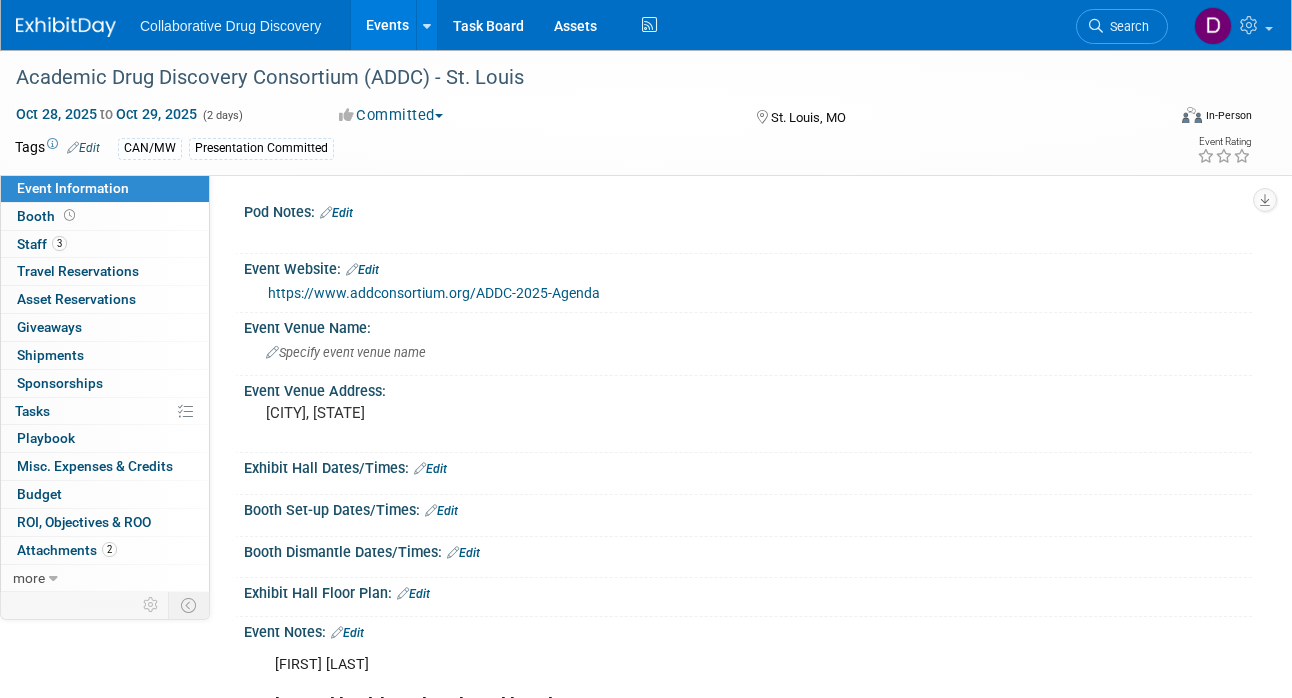 scroll, scrollTop: 0, scrollLeft: 0, axis: both 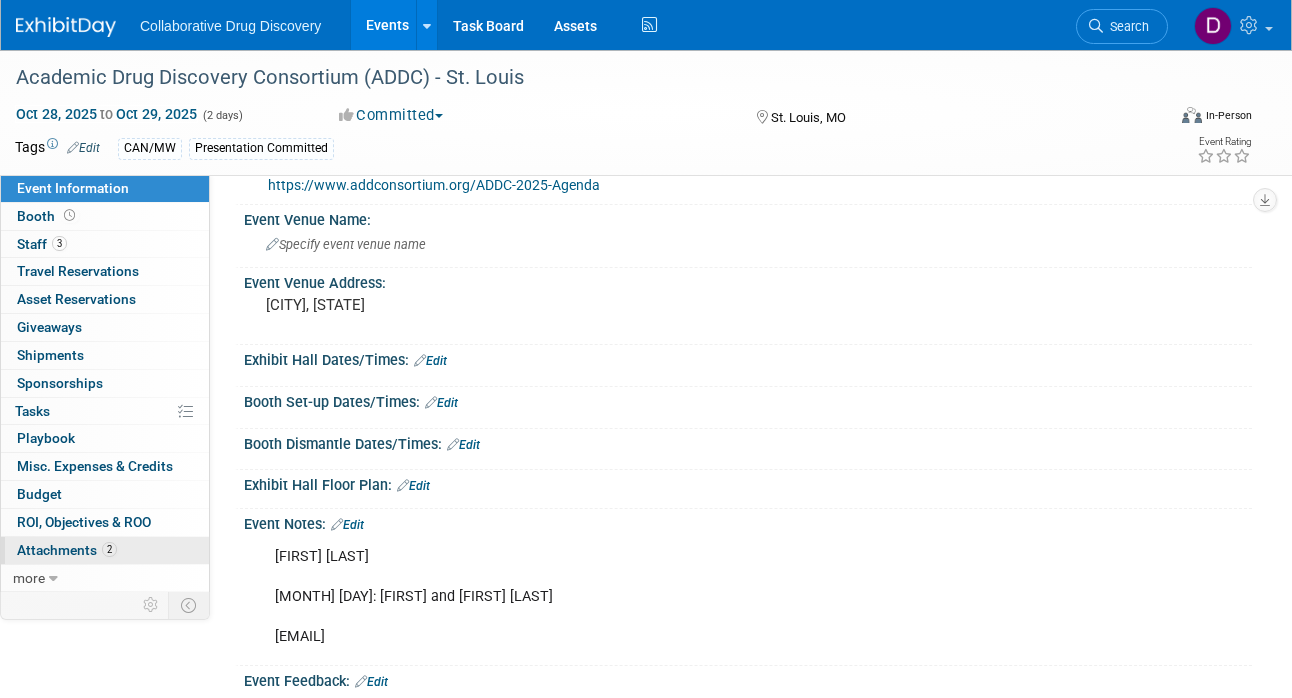 click on "Attachments 2" at bounding box center [67, 550] 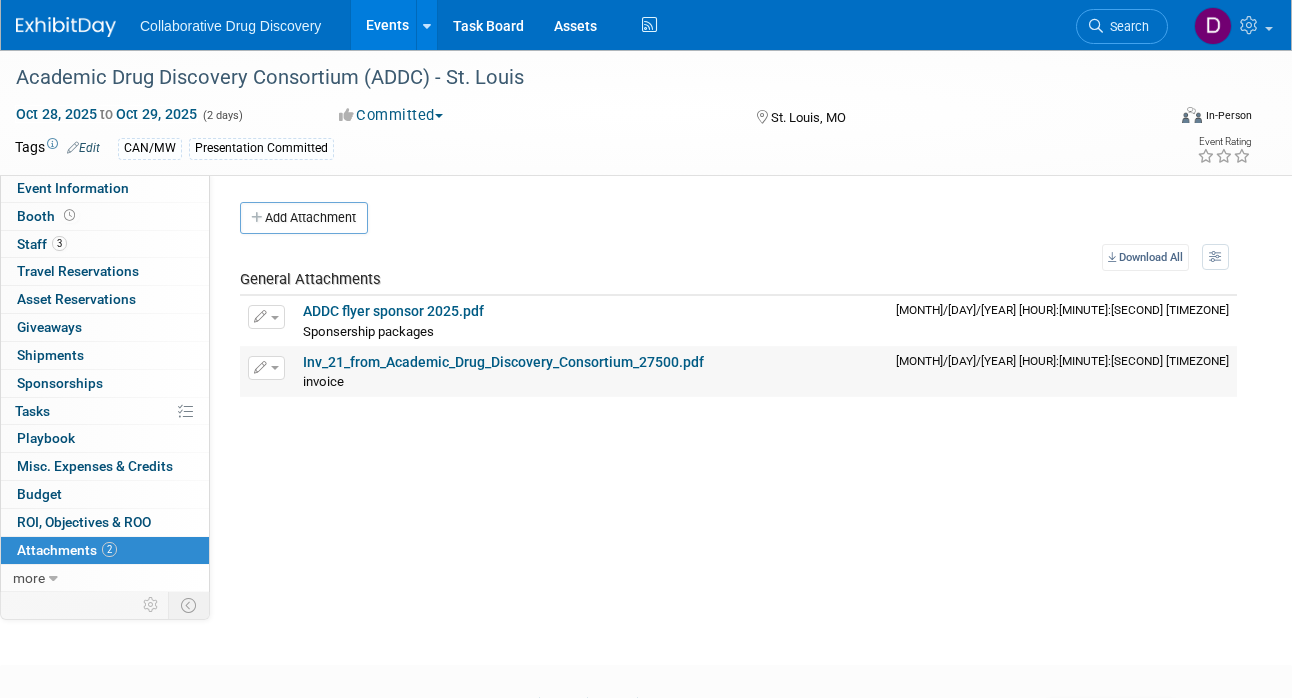 click on "Inv_21_from_Academic_Drug_Discovery_Consortium_27500.pdf" at bounding box center [503, 362] 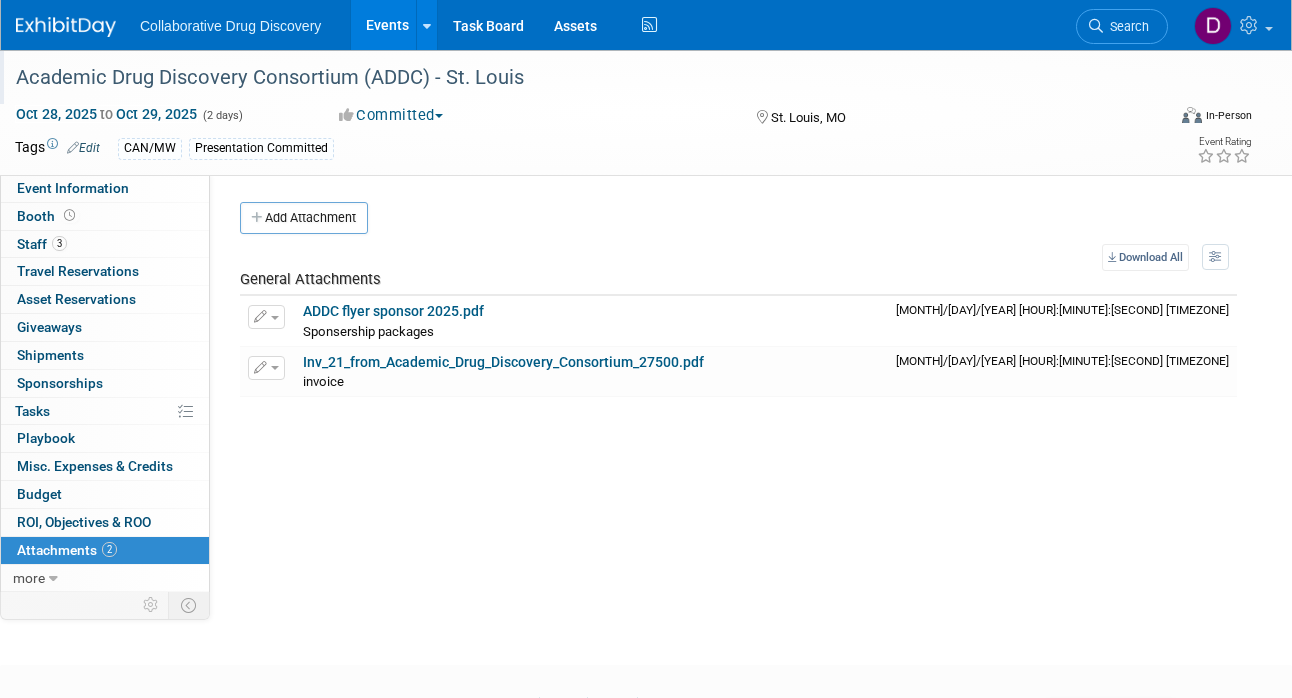 click on "Academic Drug Discovery Consortium (ADDC) - St. Louis" at bounding box center [577, 78] 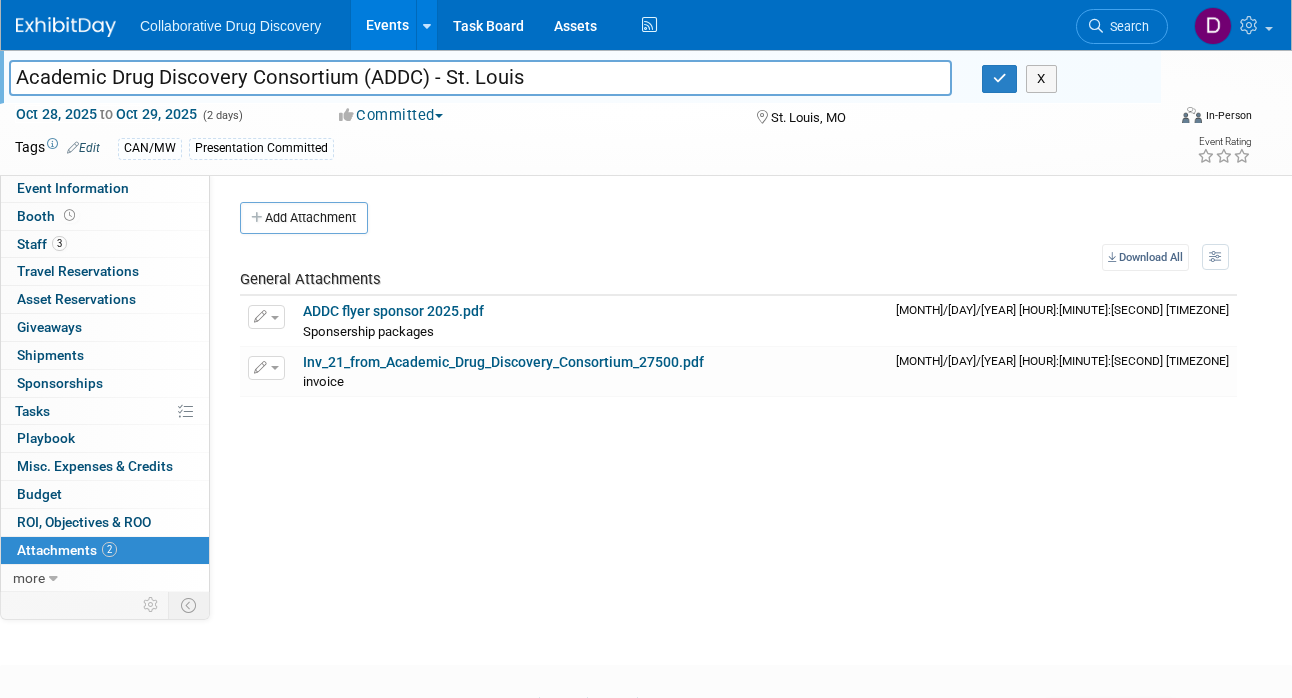 click on "Academic Drug Discovery Consortium (ADDC) - St. Louis" at bounding box center [480, 77] 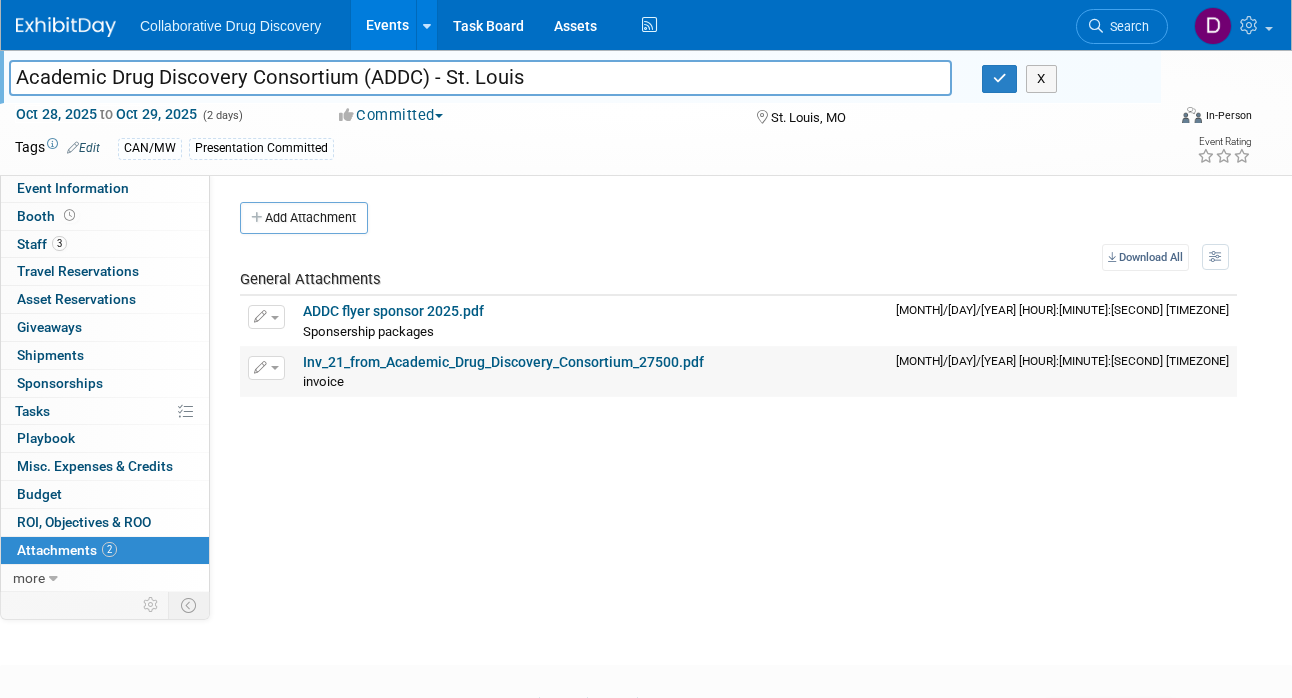click on "invoice
invoice
X" at bounding box center [591, 381] 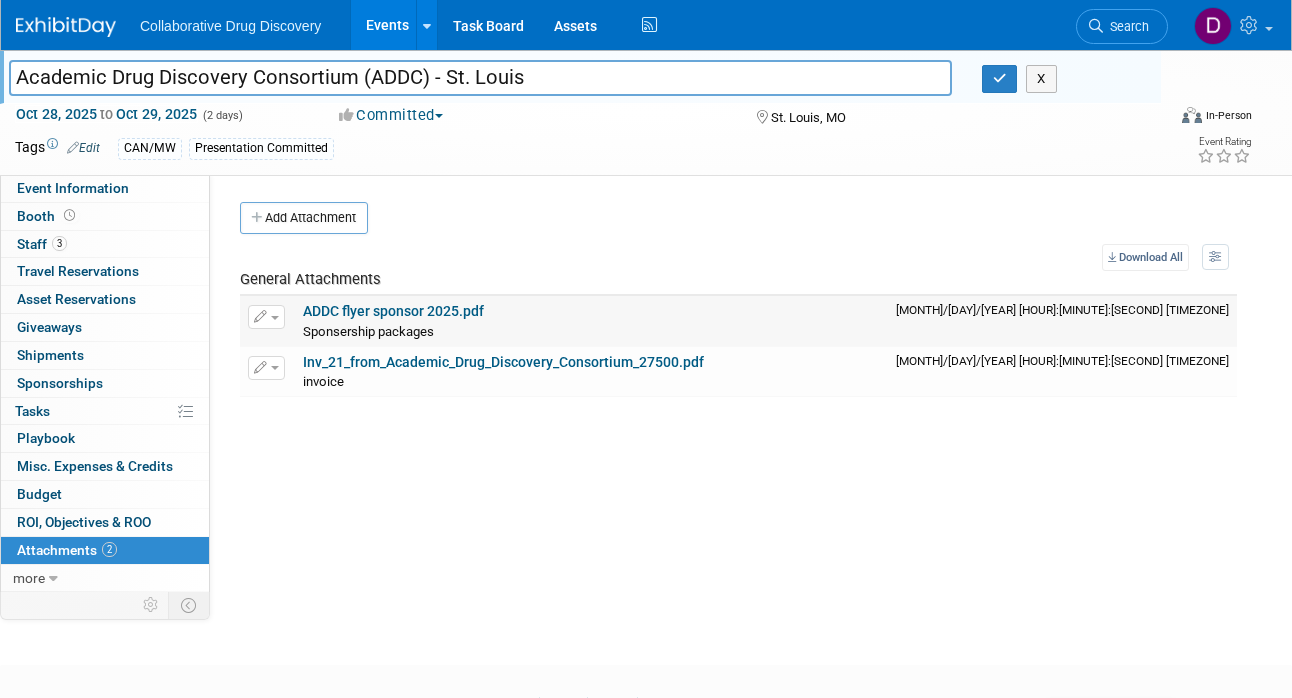 click on "ADDC flyer sponsor 2025.pdf" at bounding box center (393, 311) 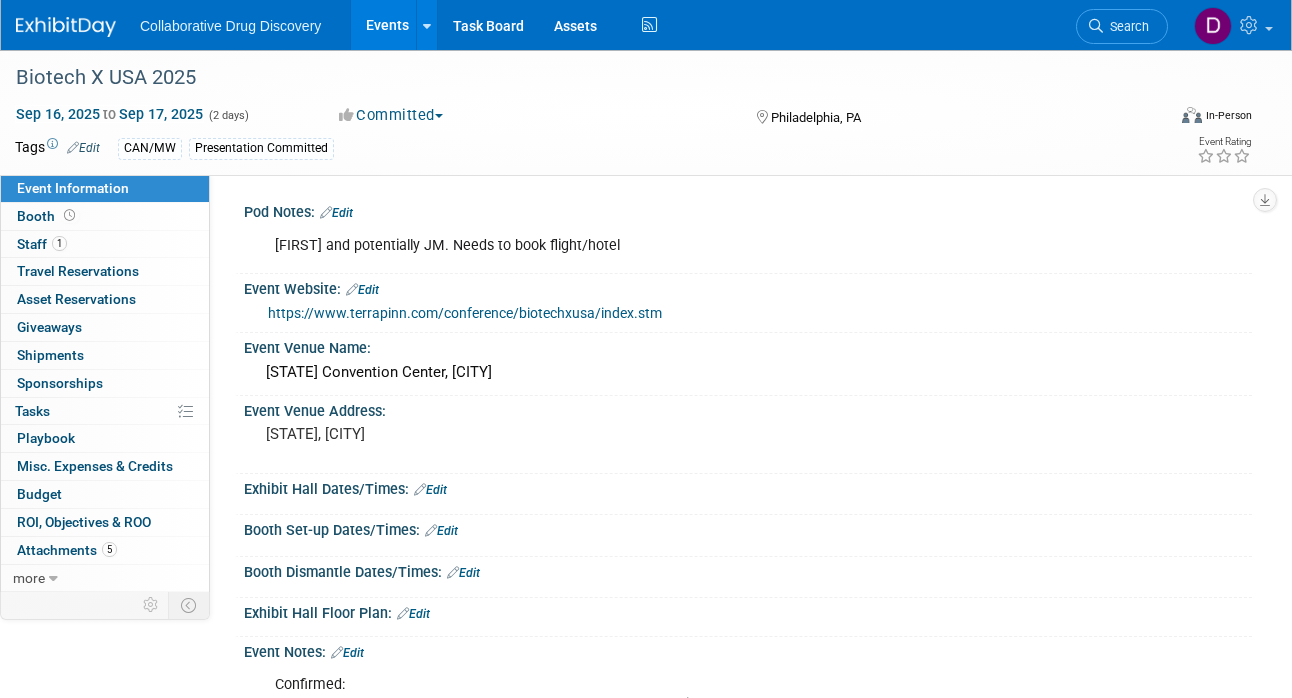 scroll, scrollTop: 0, scrollLeft: 0, axis: both 